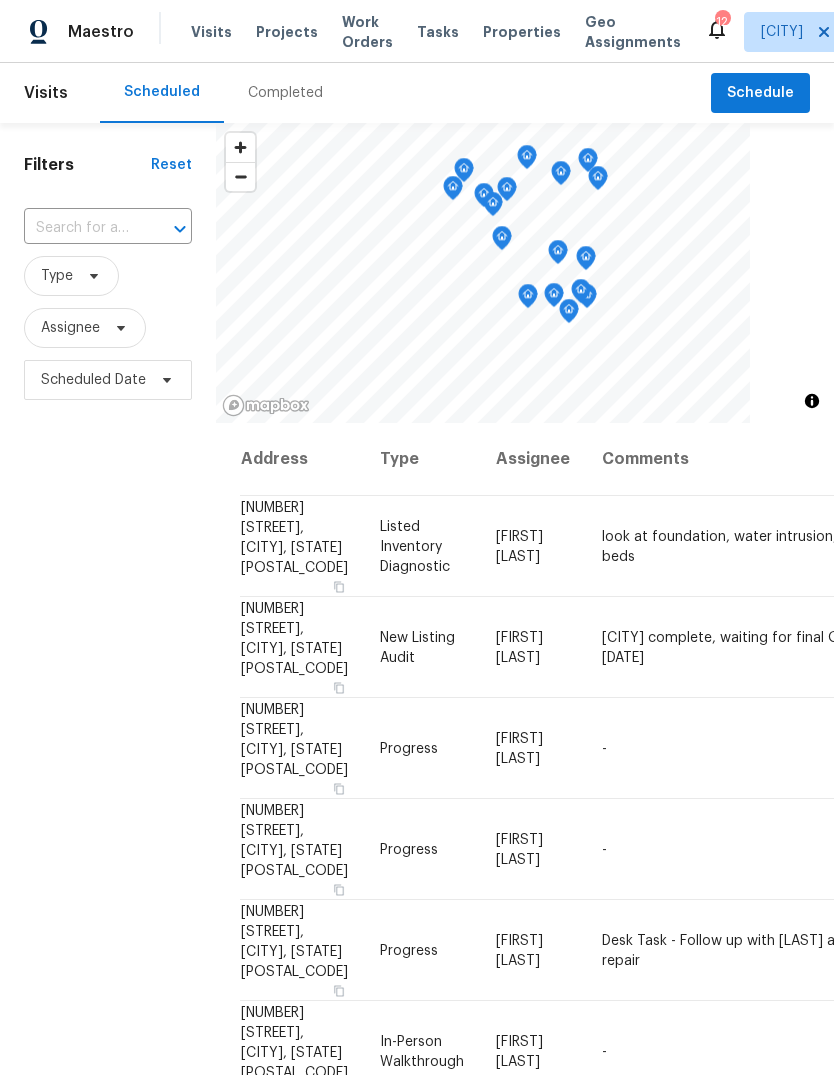 scroll, scrollTop: 0, scrollLeft: 0, axis: both 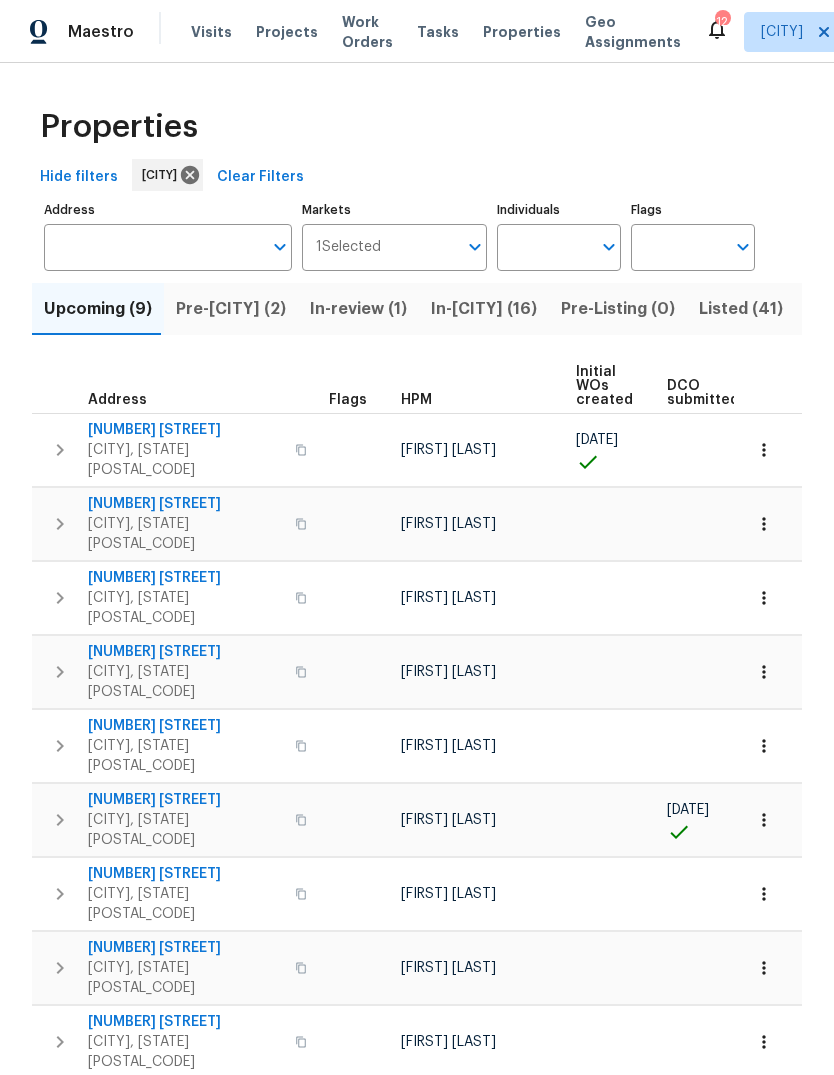 click on "Resale (8)" at bounding box center [846, 309] 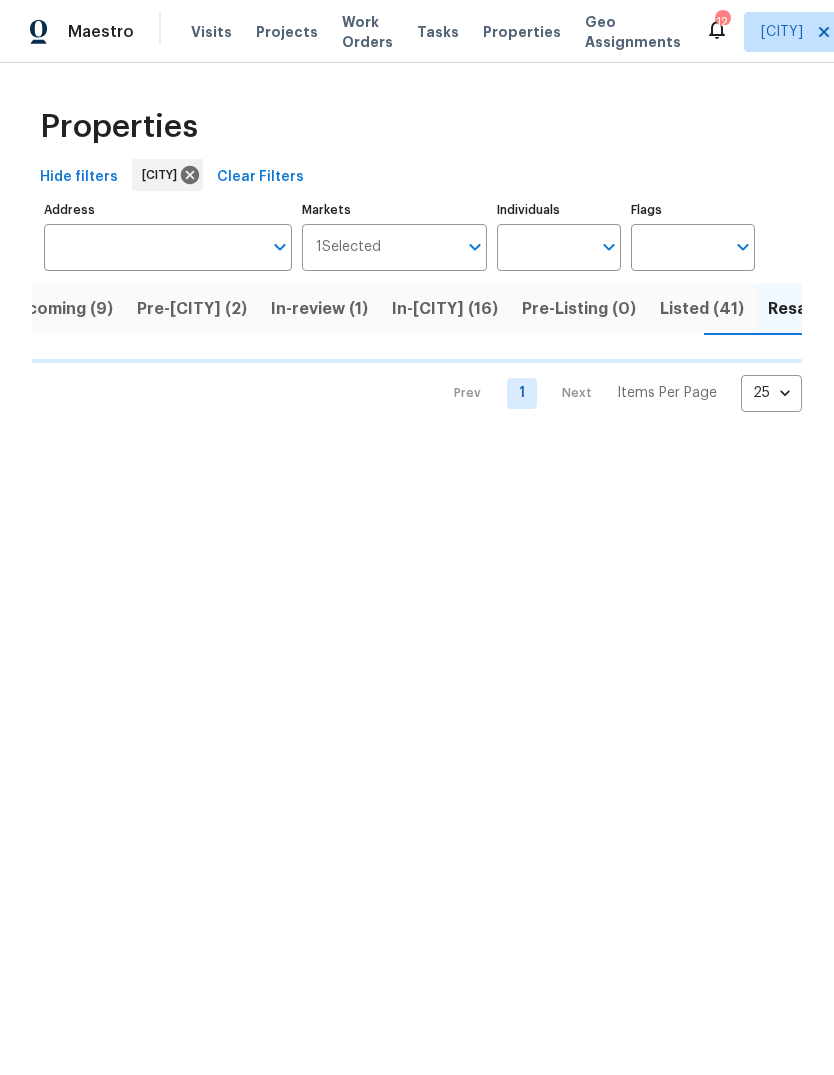 scroll, scrollTop: 0, scrollLeft: 40, axis: horizontal 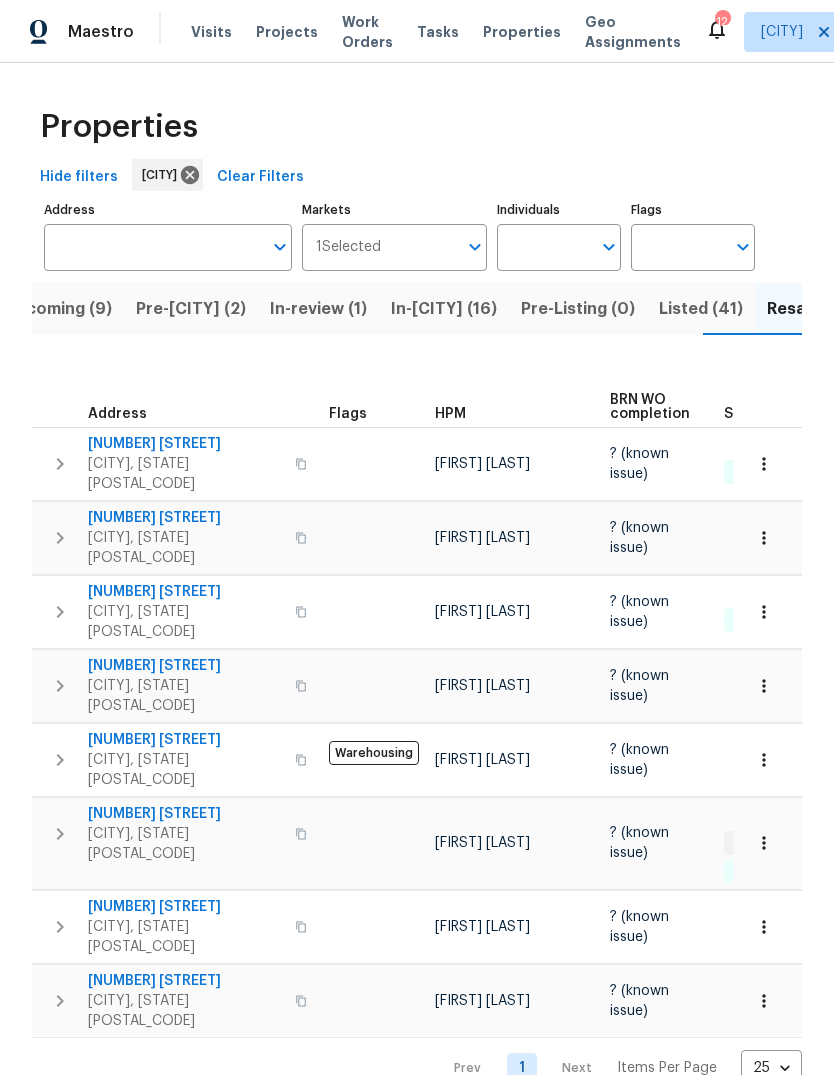 click on "Pre-reno (2)" at bounding box center (191, 309) 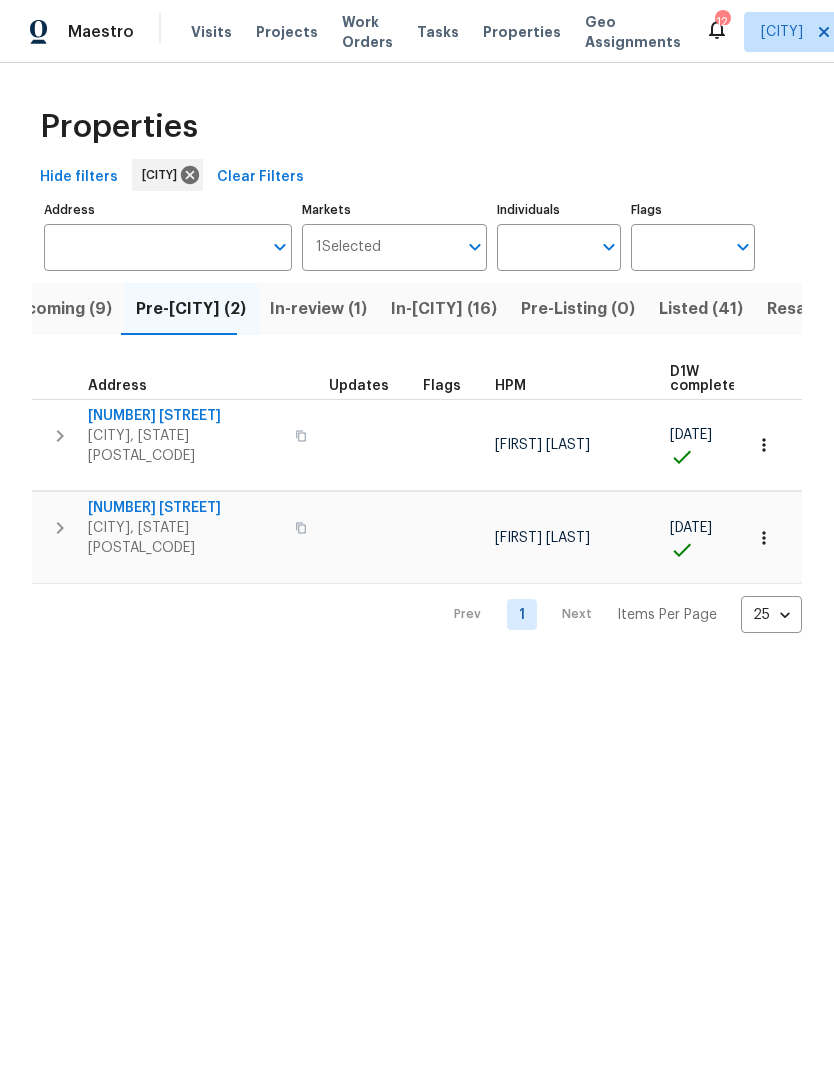 click on "[NUMBER] [STREET]" at bounding box center [185, 416] 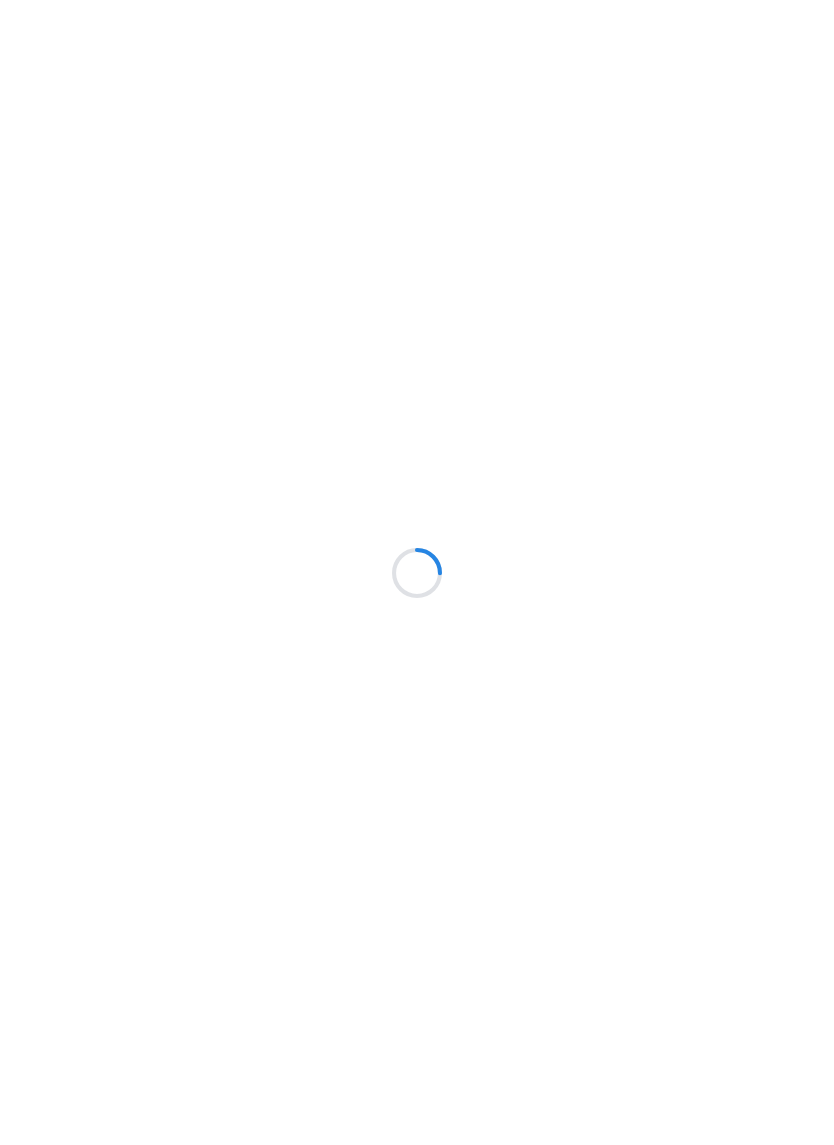 scroll, scrollTop: 0, scrollLeft: 0, axis: both 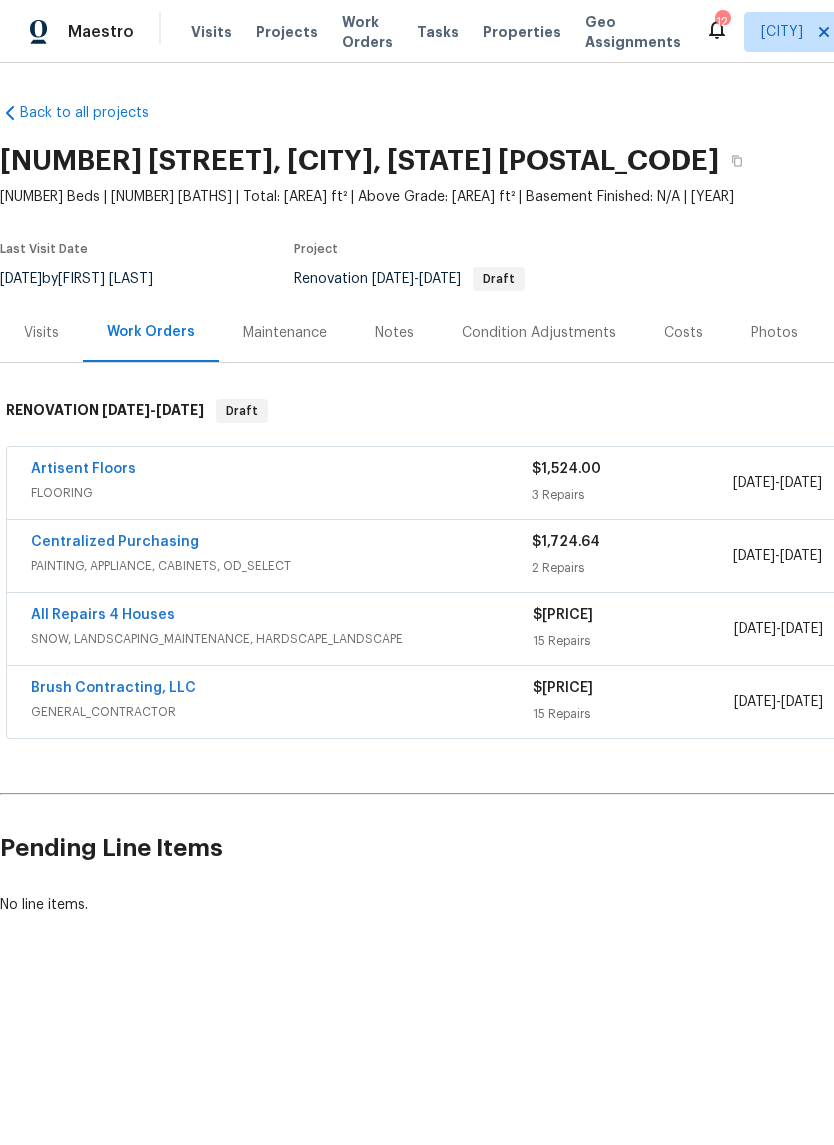 click on "All Repairs 4 Houses" at bounding box center (103, 615) 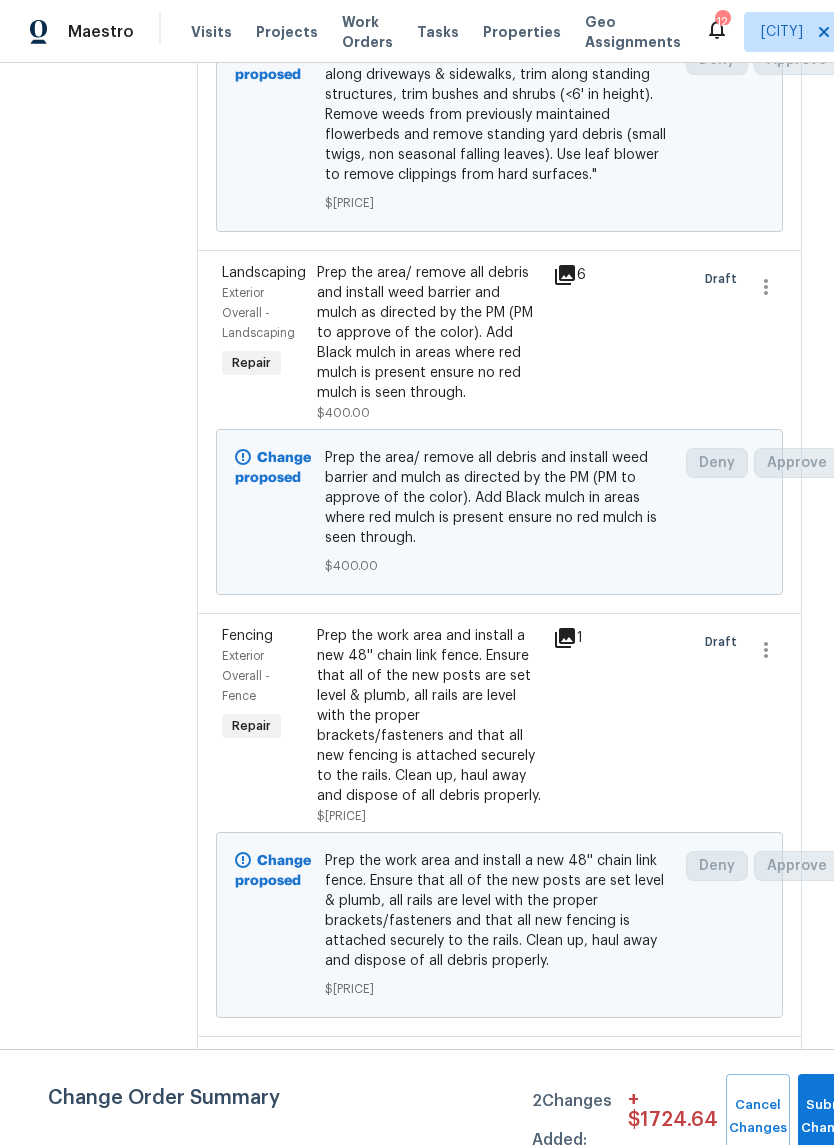 scroll, scrollTop: 1447, scrollLeft: 0, axis: vertical 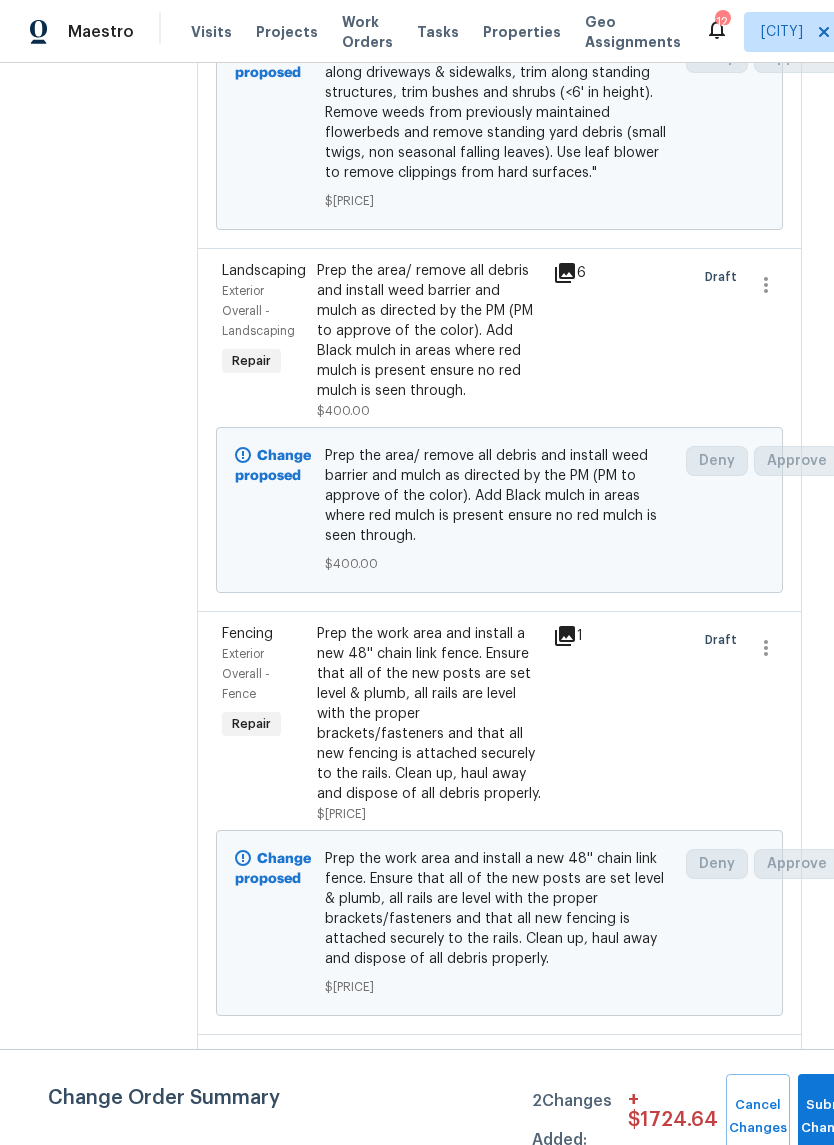 click 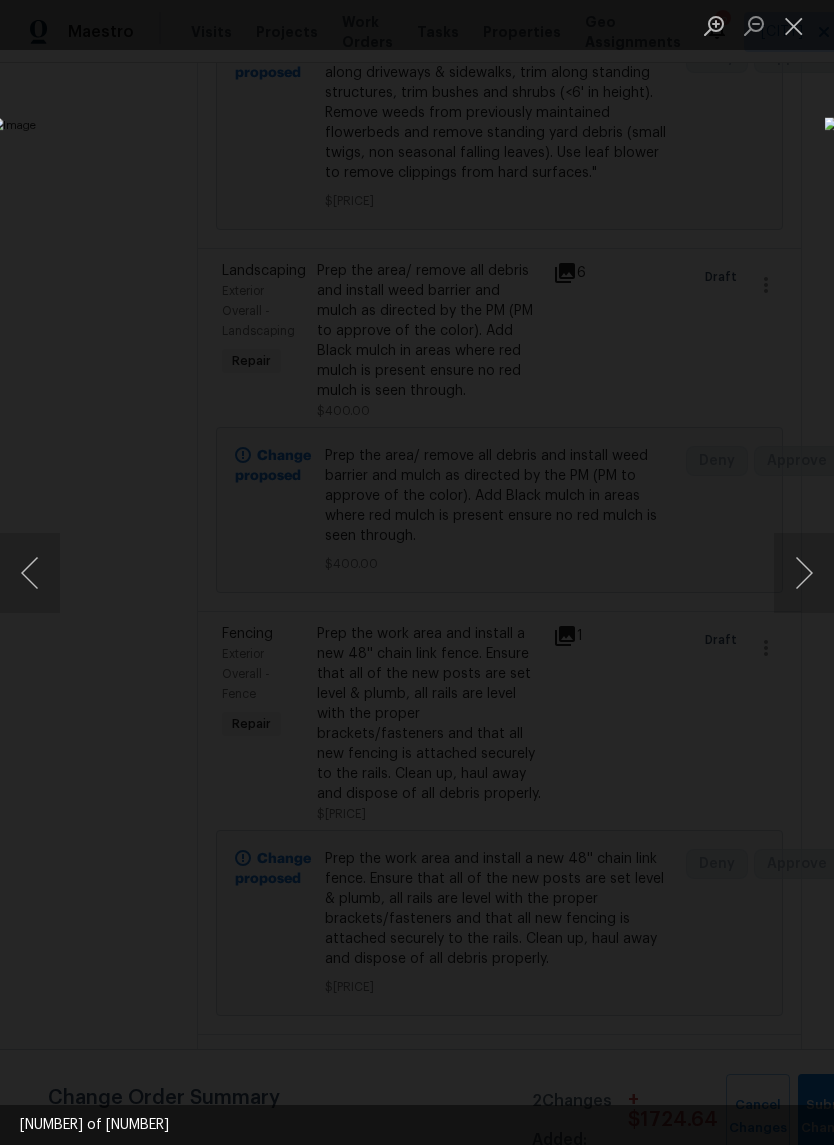 click at bounding box center [804, 573] 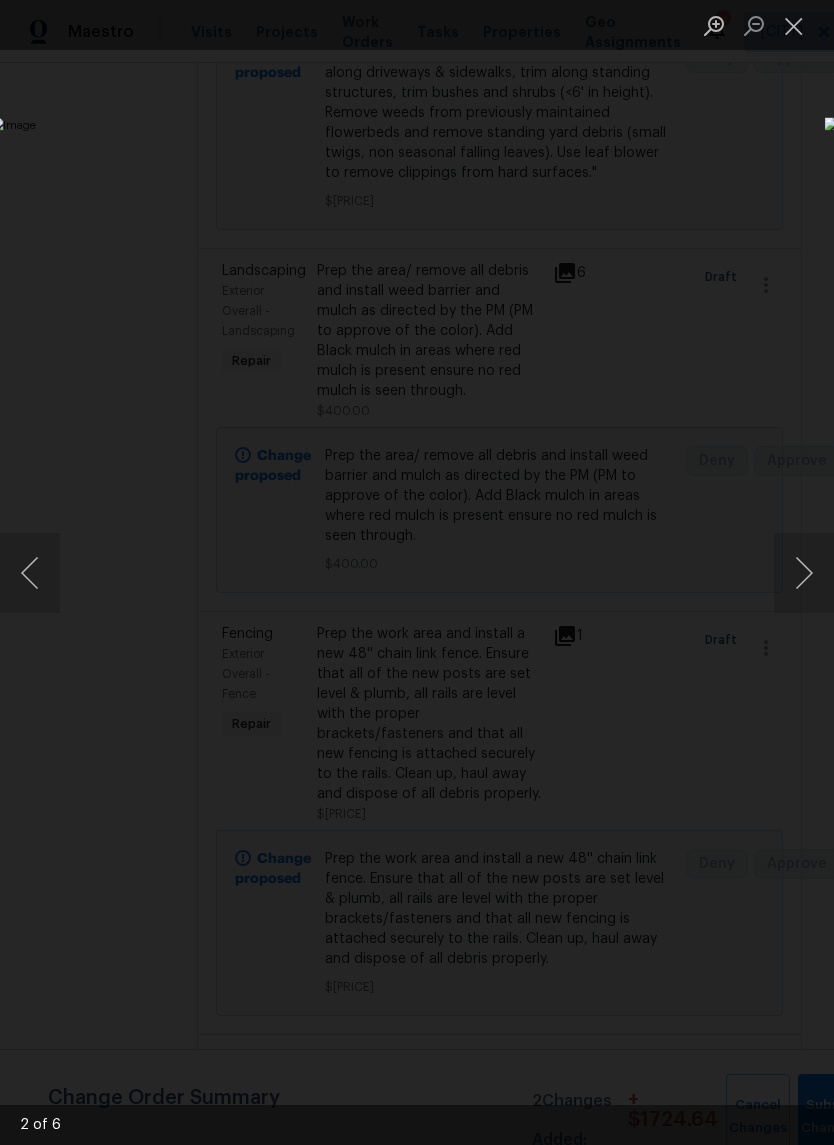 click at bounding box center (804, 573) 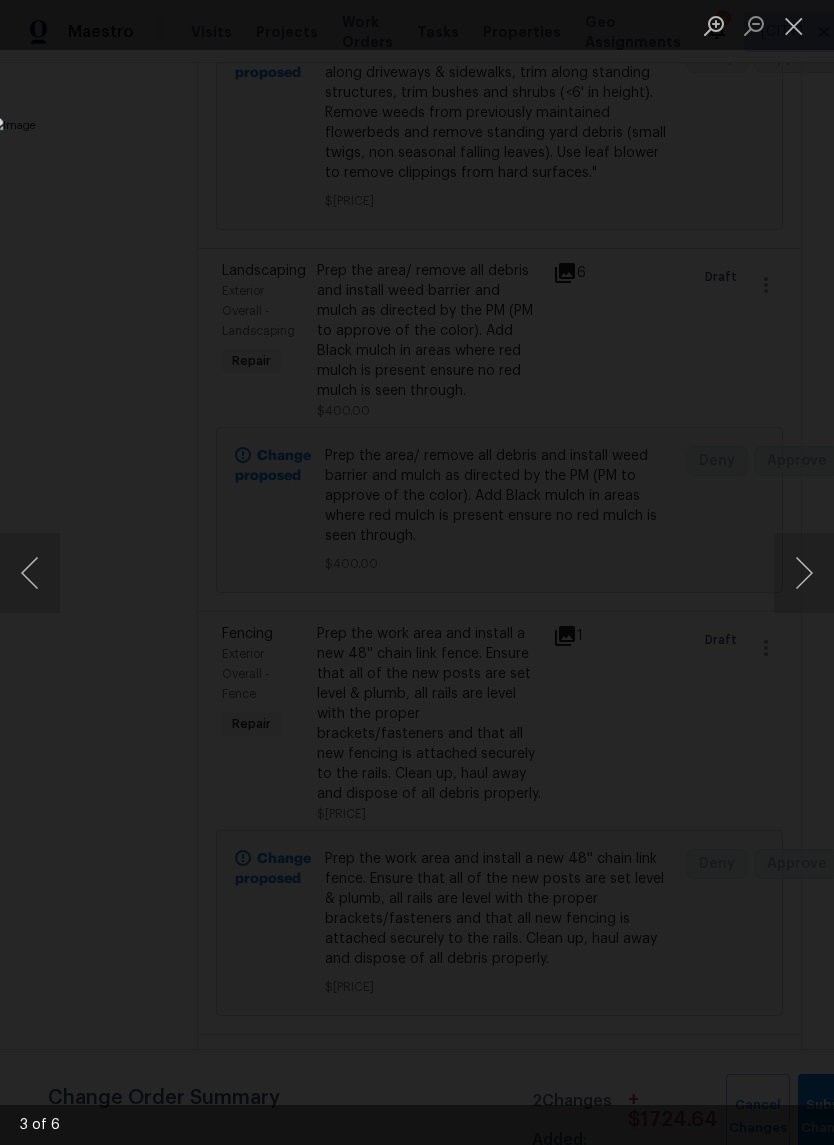 click at bounding box center (804, 573) 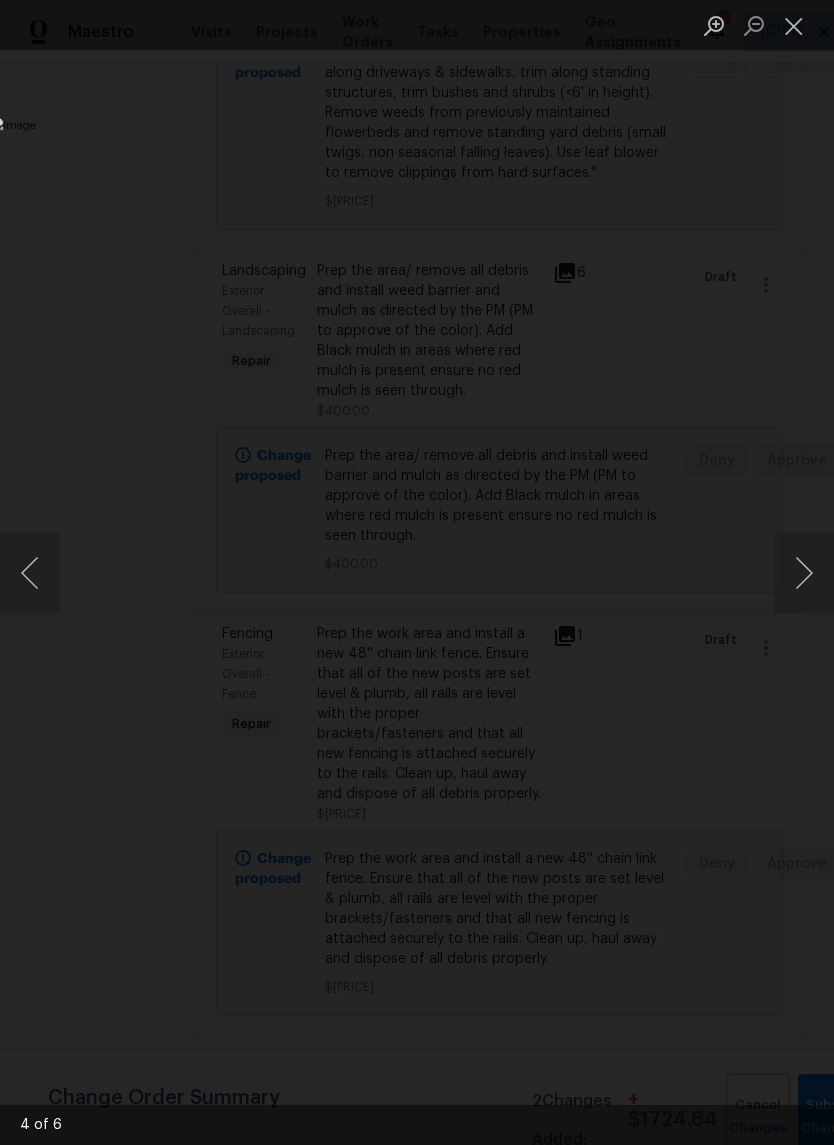 click at bounding box center [804, 573] 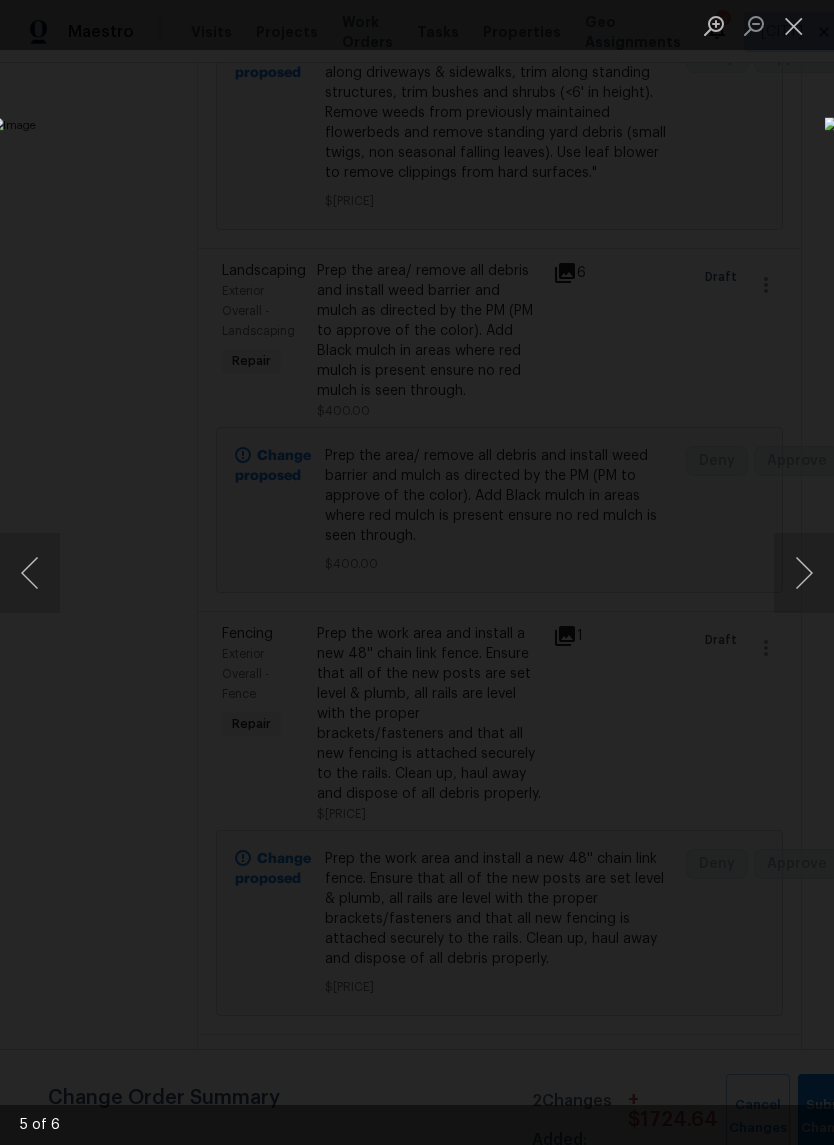 click at bounding box center [804, 573] 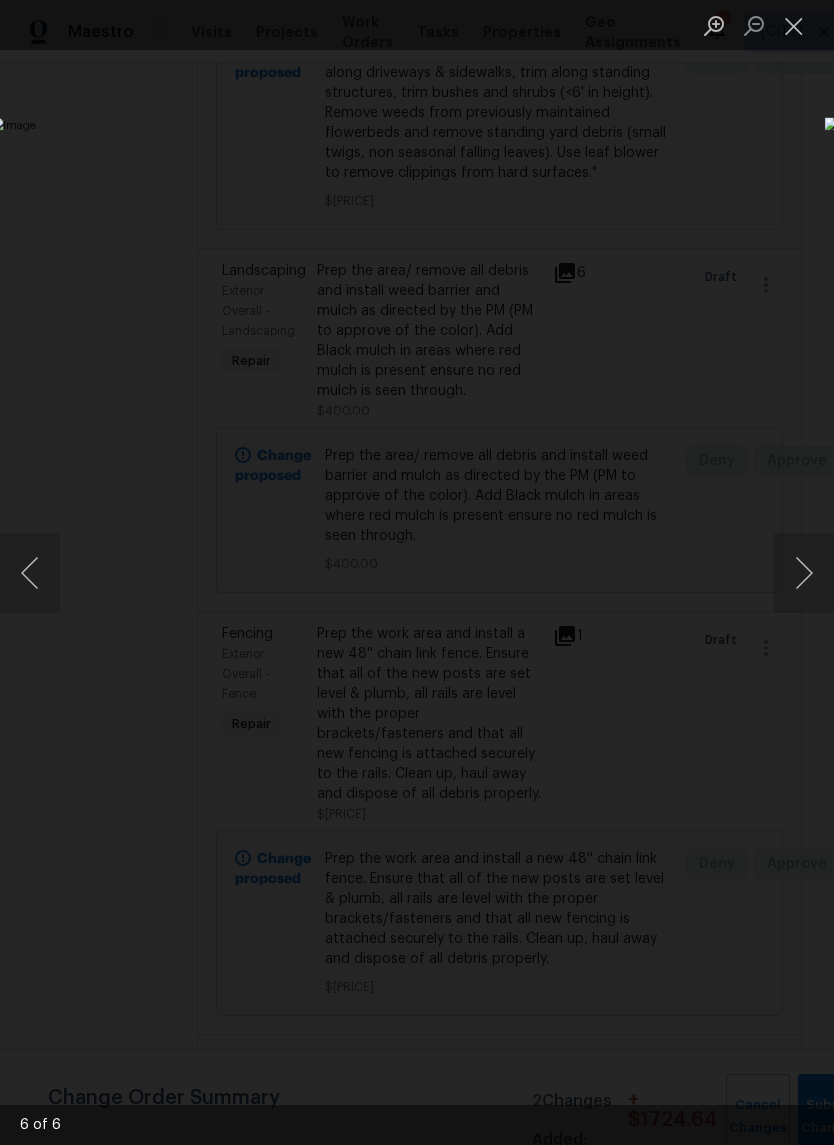 click at bounding box center [794, 25] 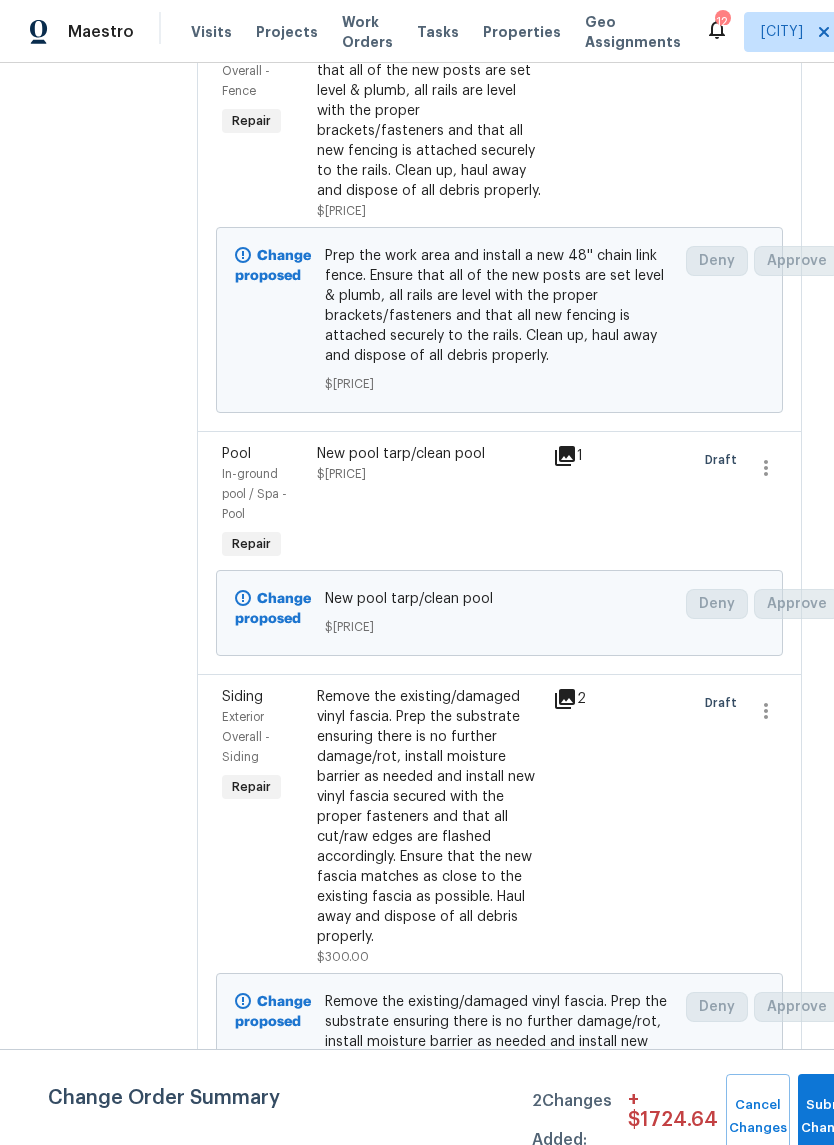 scroll, scrollTop: 2051, scrollLeft: 0, axis: vertical 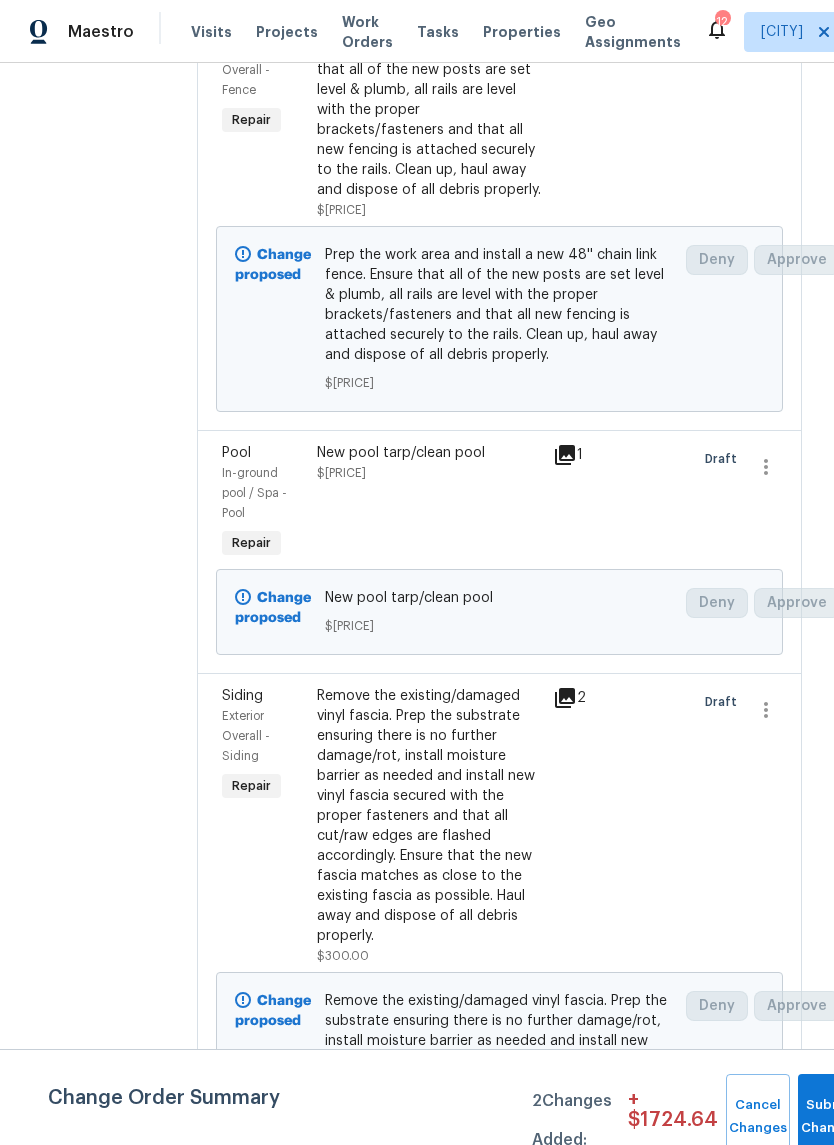 click 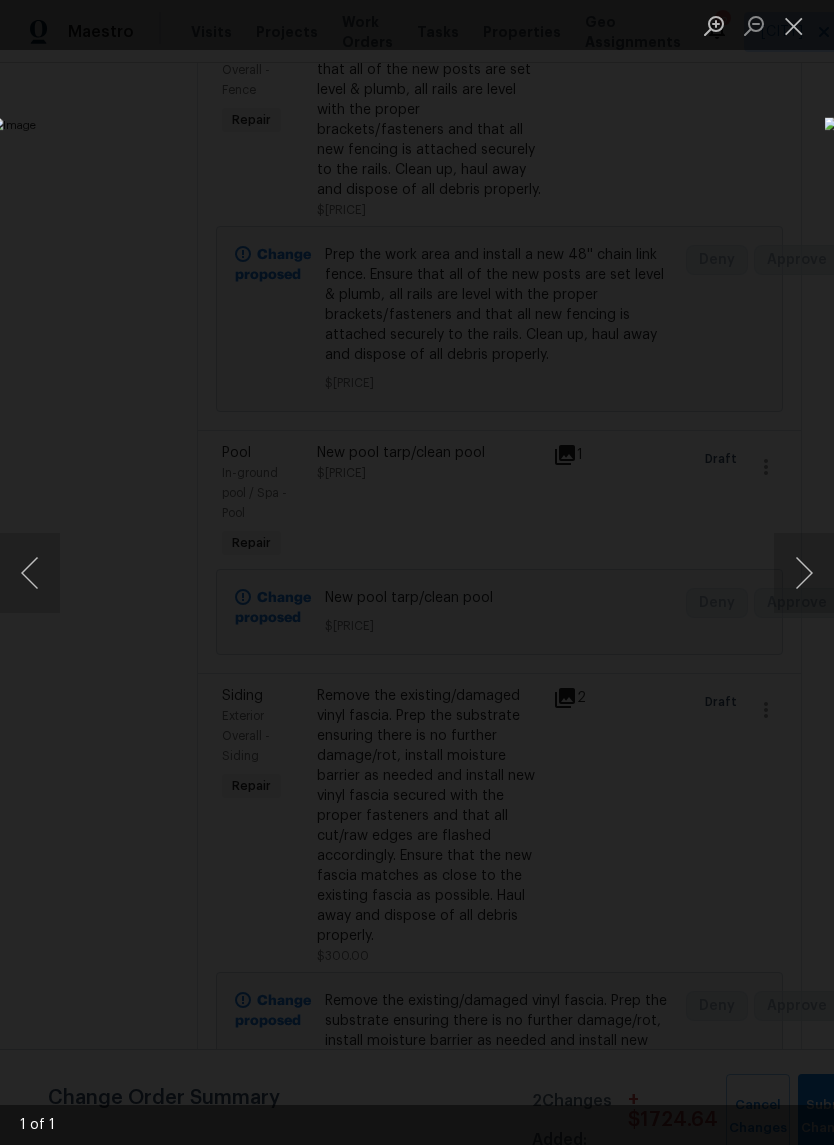 click at bounding box center [794, 25] 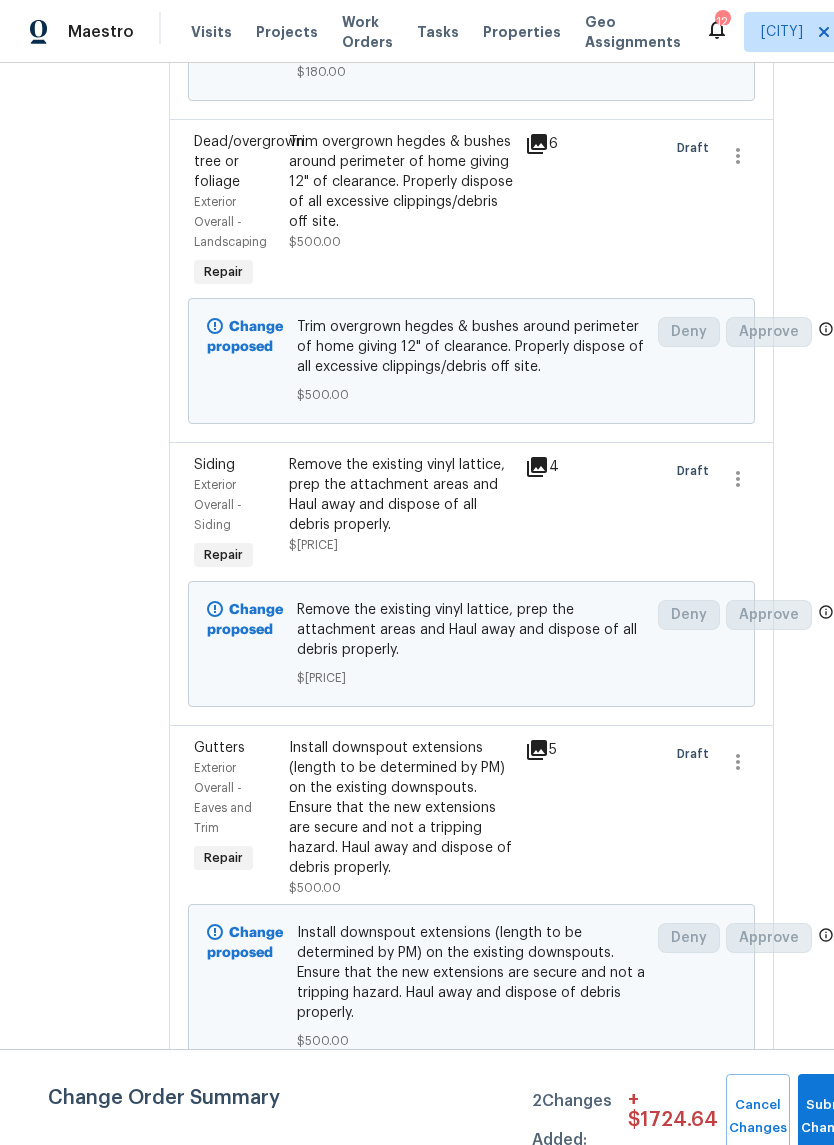 scroll, scrollTop: 5150, scrollLeft: 31, axis: both 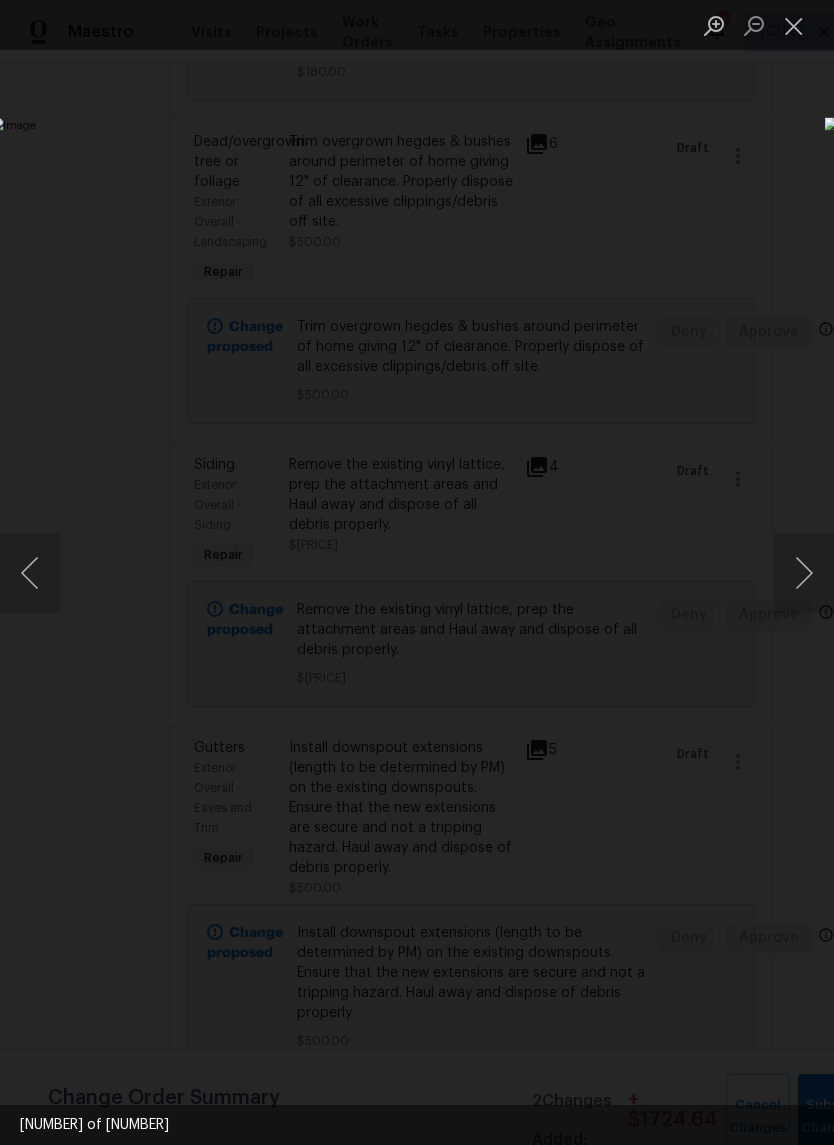 click at bounding box center (804, 573) 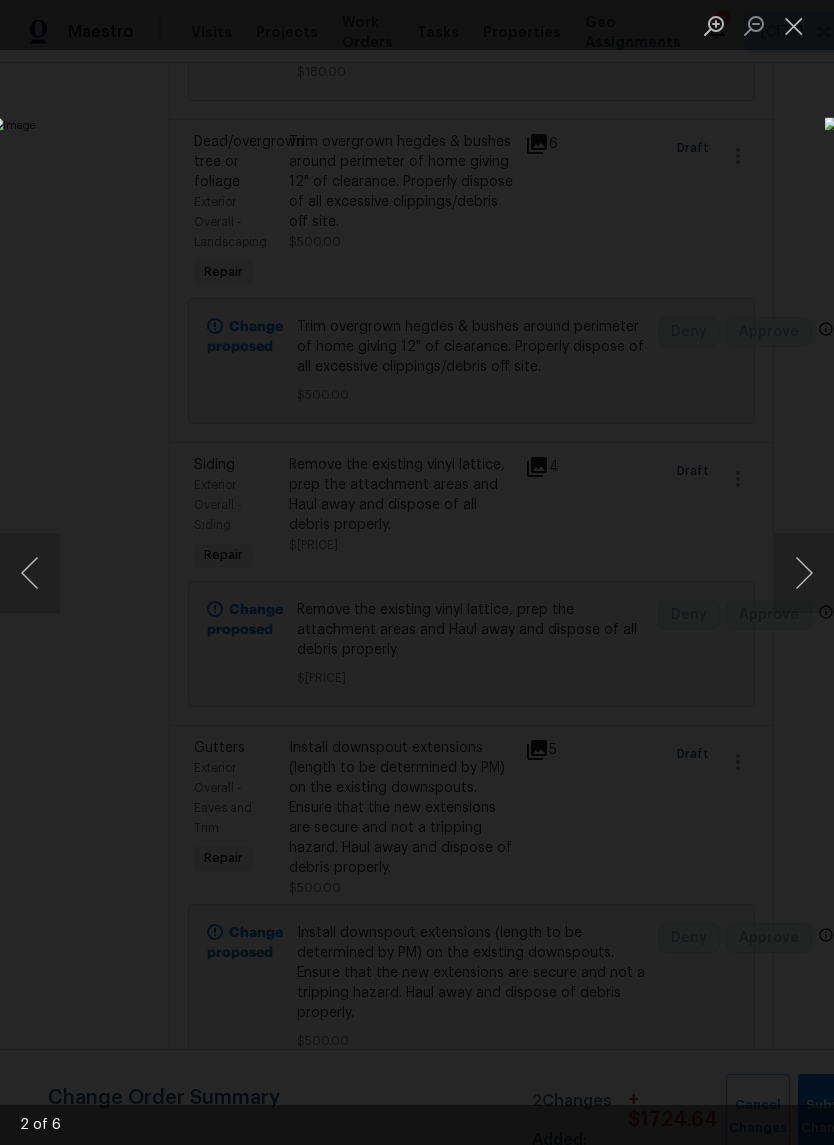 click at bounding box center [804, 573] 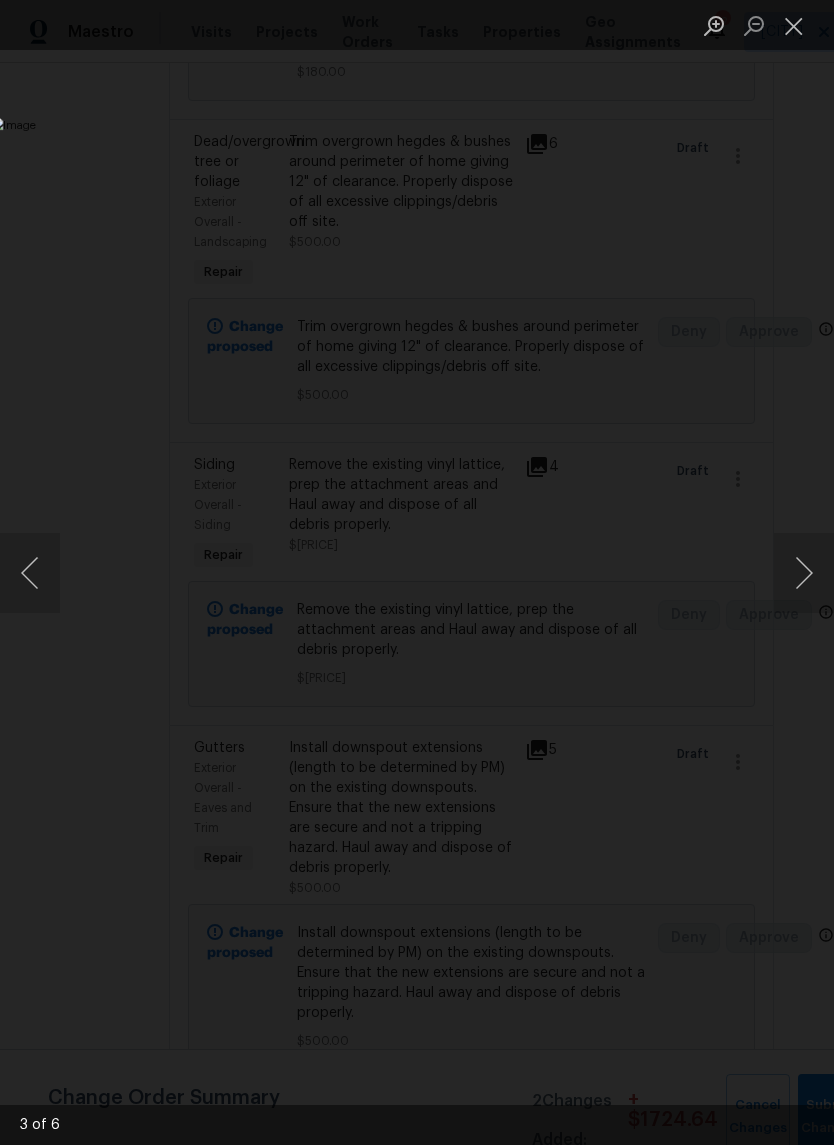 click at bounding box center [804, 573] 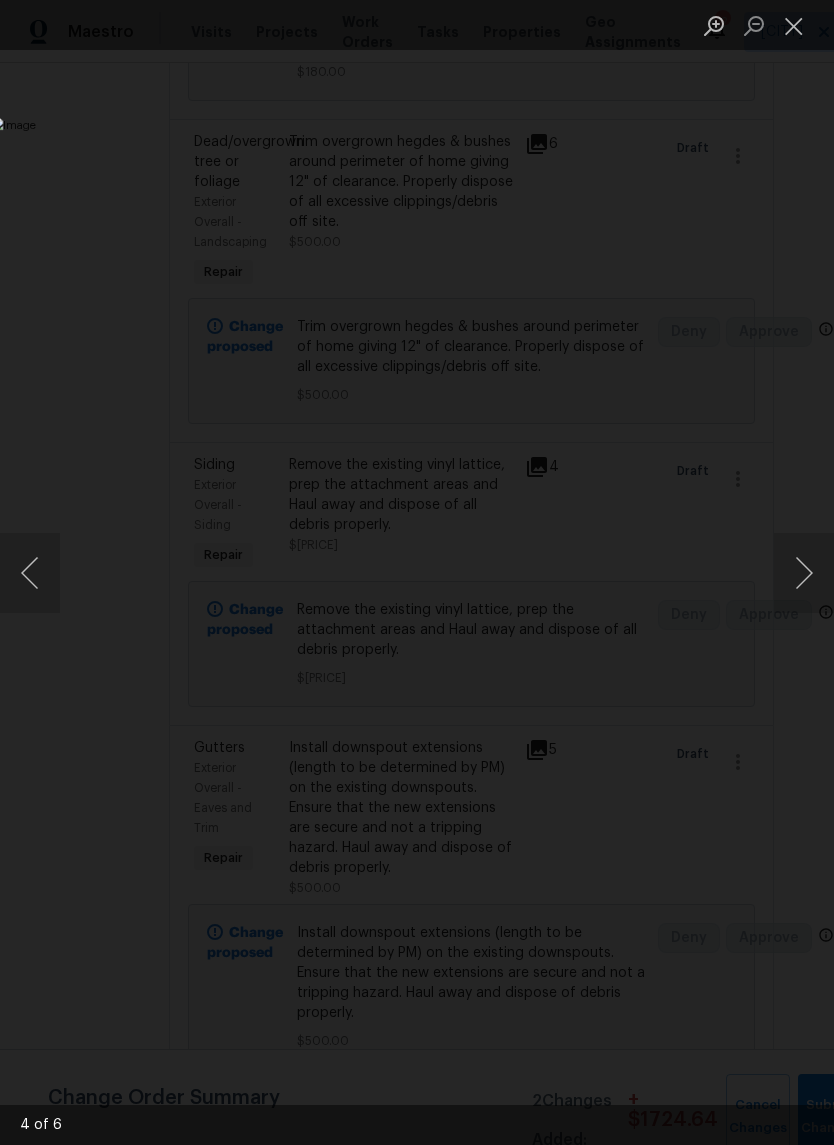 click at bounding box center (804, 573) 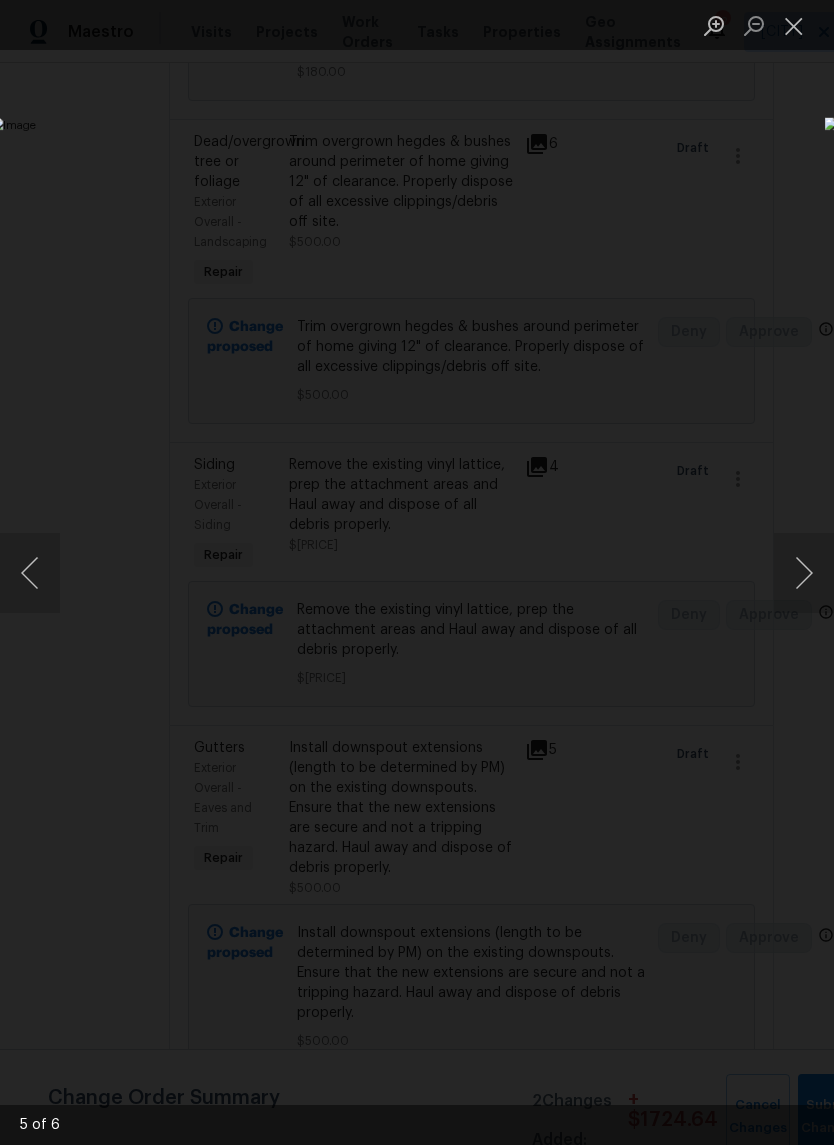 click at bounding box center (794, 25) 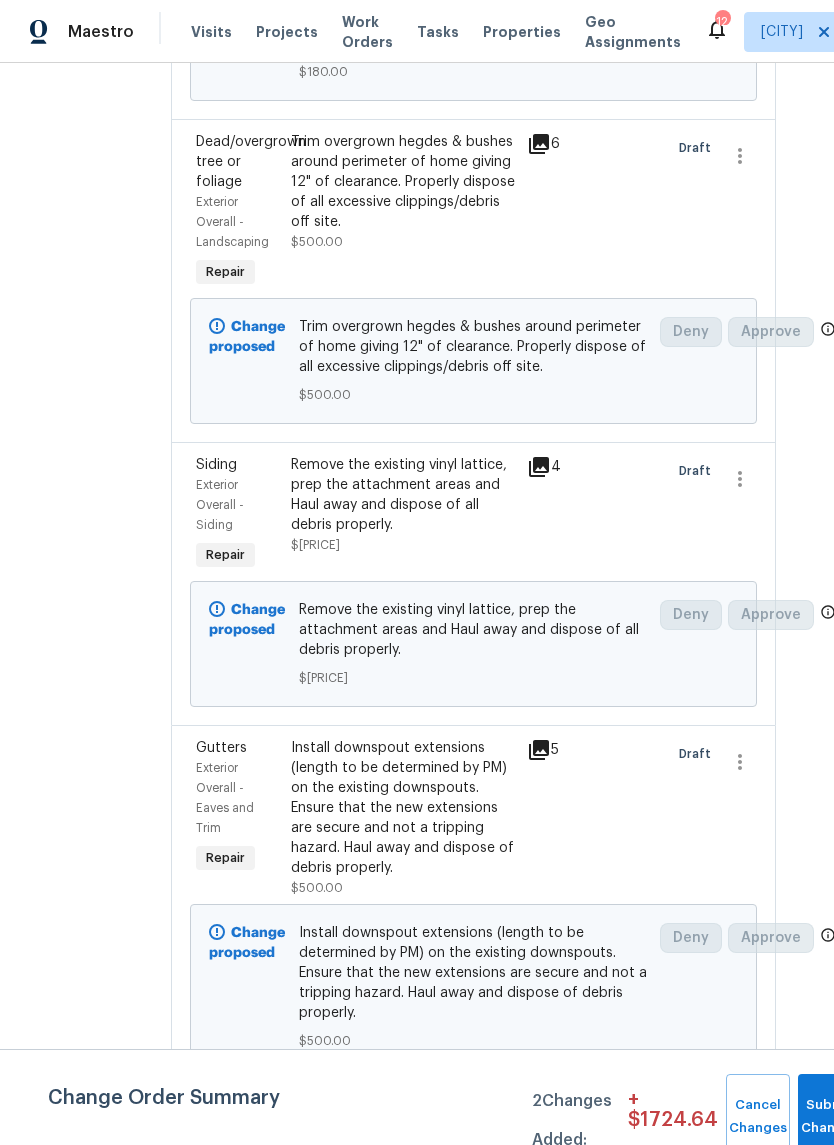 scroll, scrollTop: 5240, scrollLeft: 26, axis: both 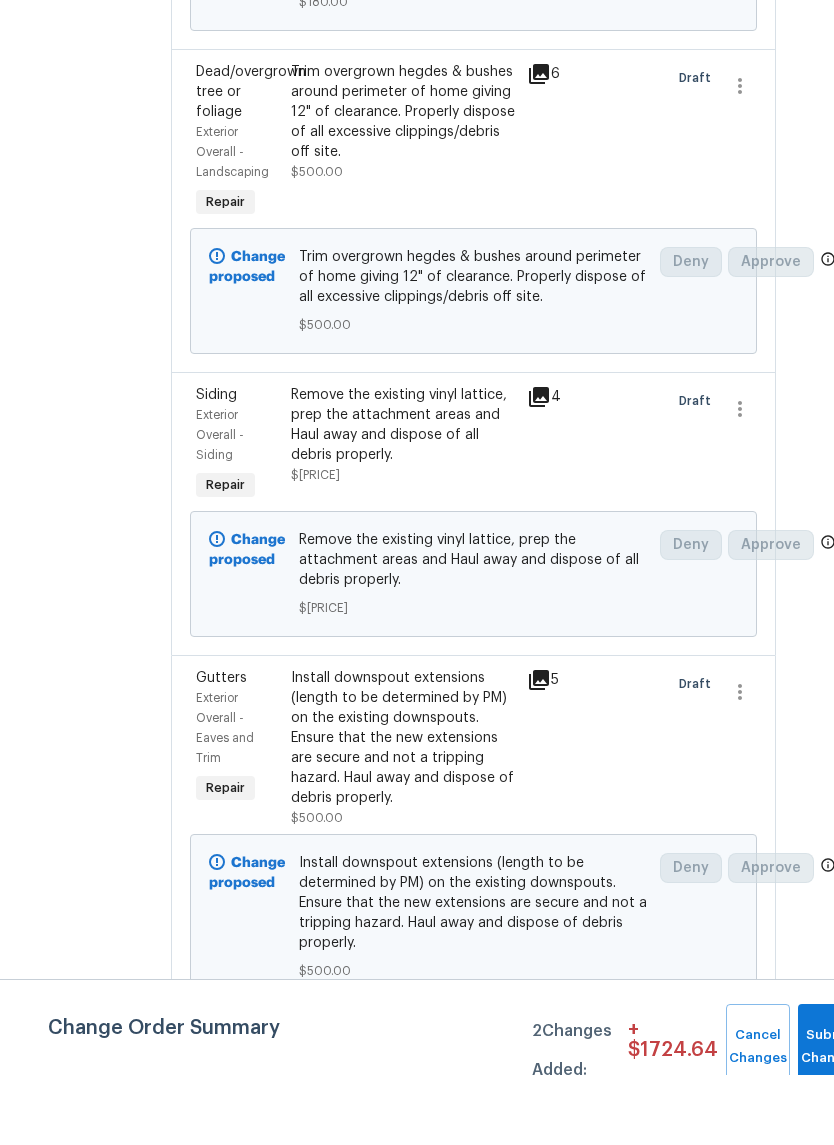 click 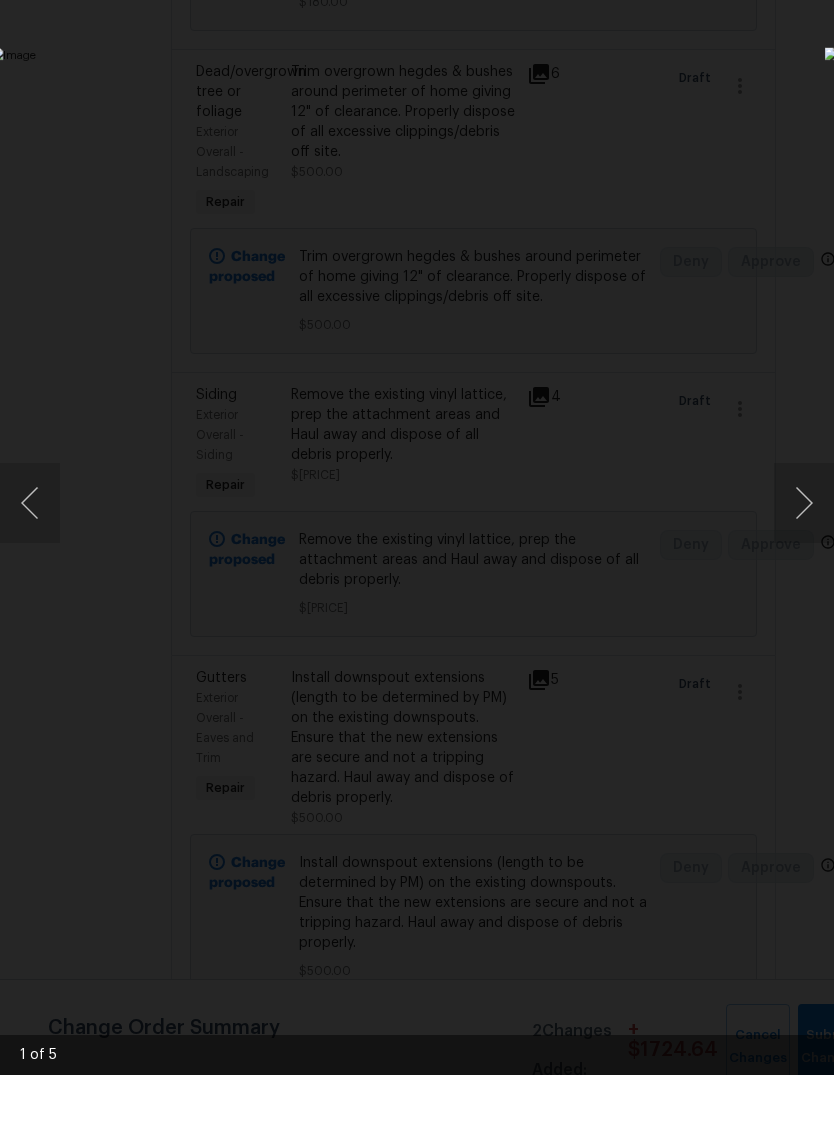 click at bounding box center (804, 573) 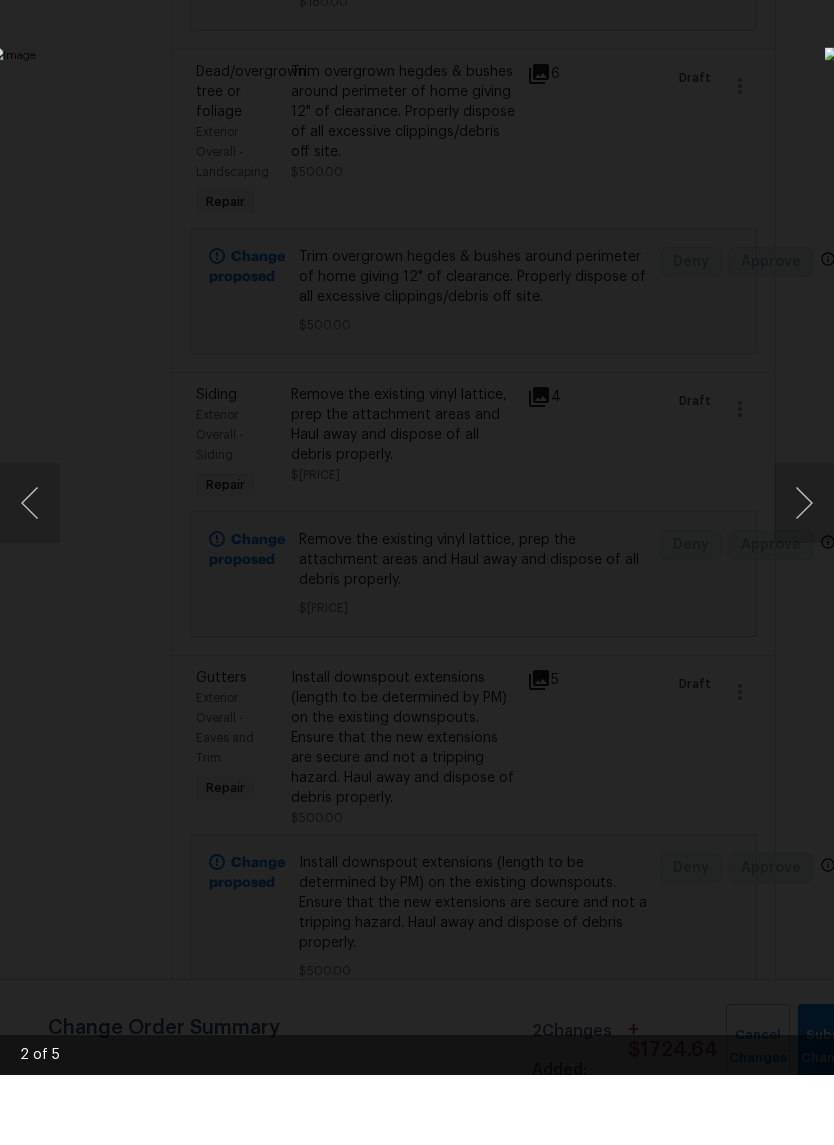 click at bounding box center [804, 573] 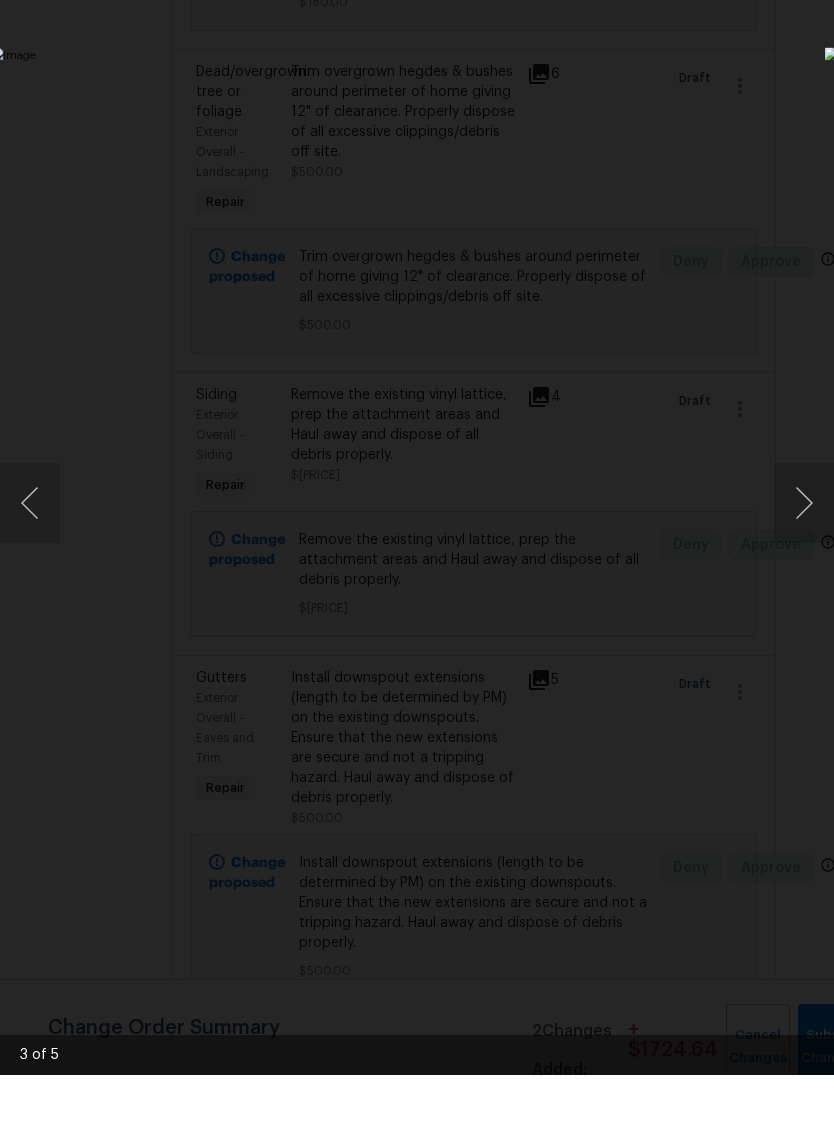 click at bounding box center (804, 573) 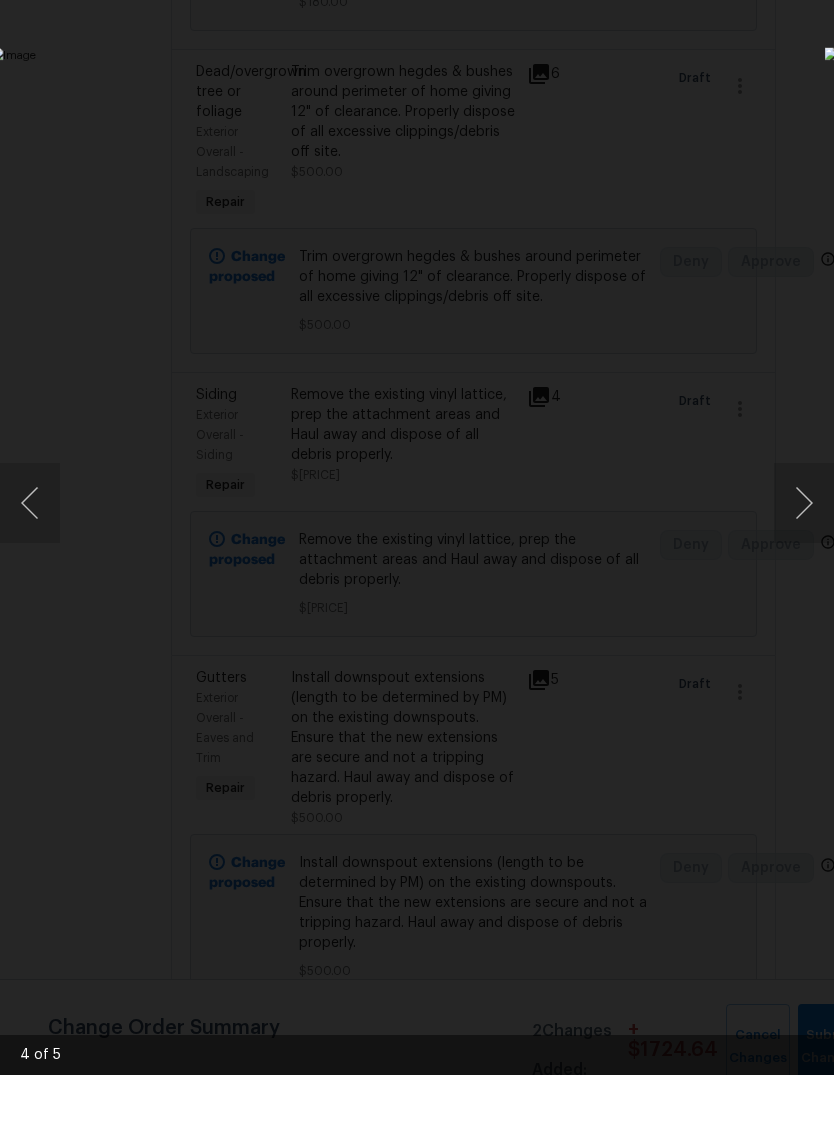 click at bounding box center (804, 573) 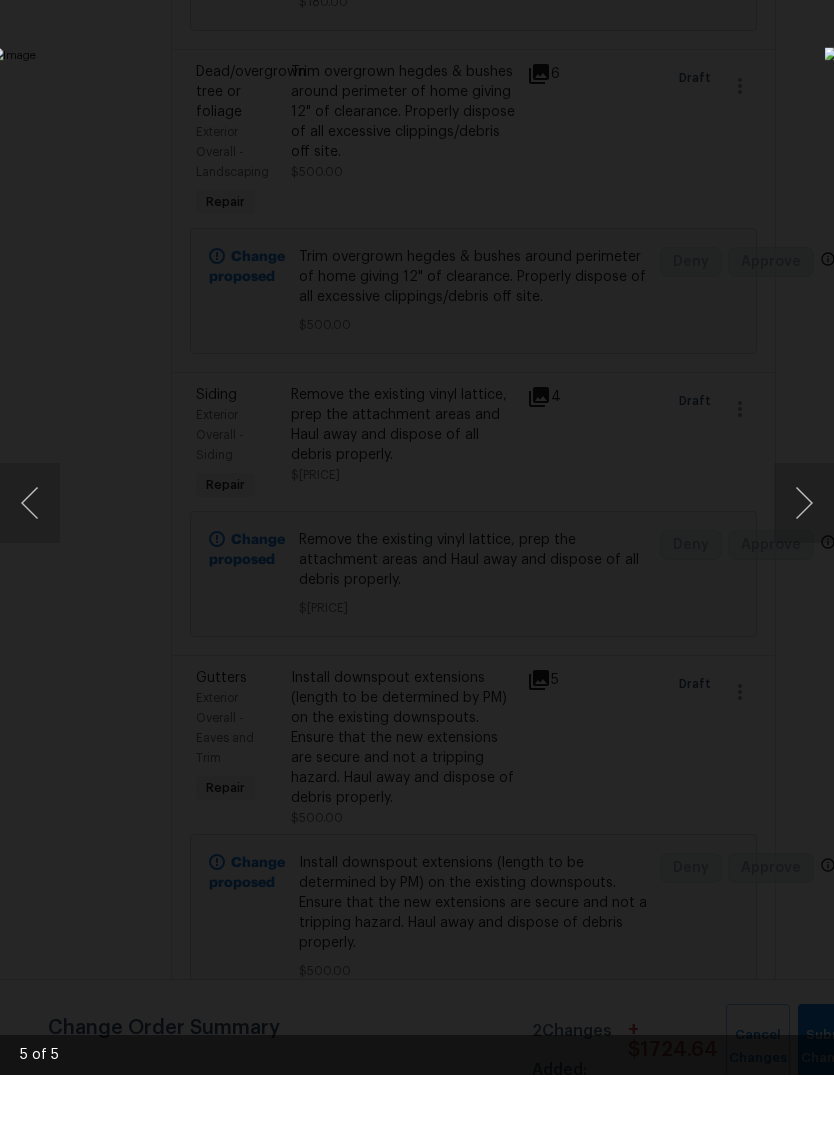 click at bounding box center [804, 573] 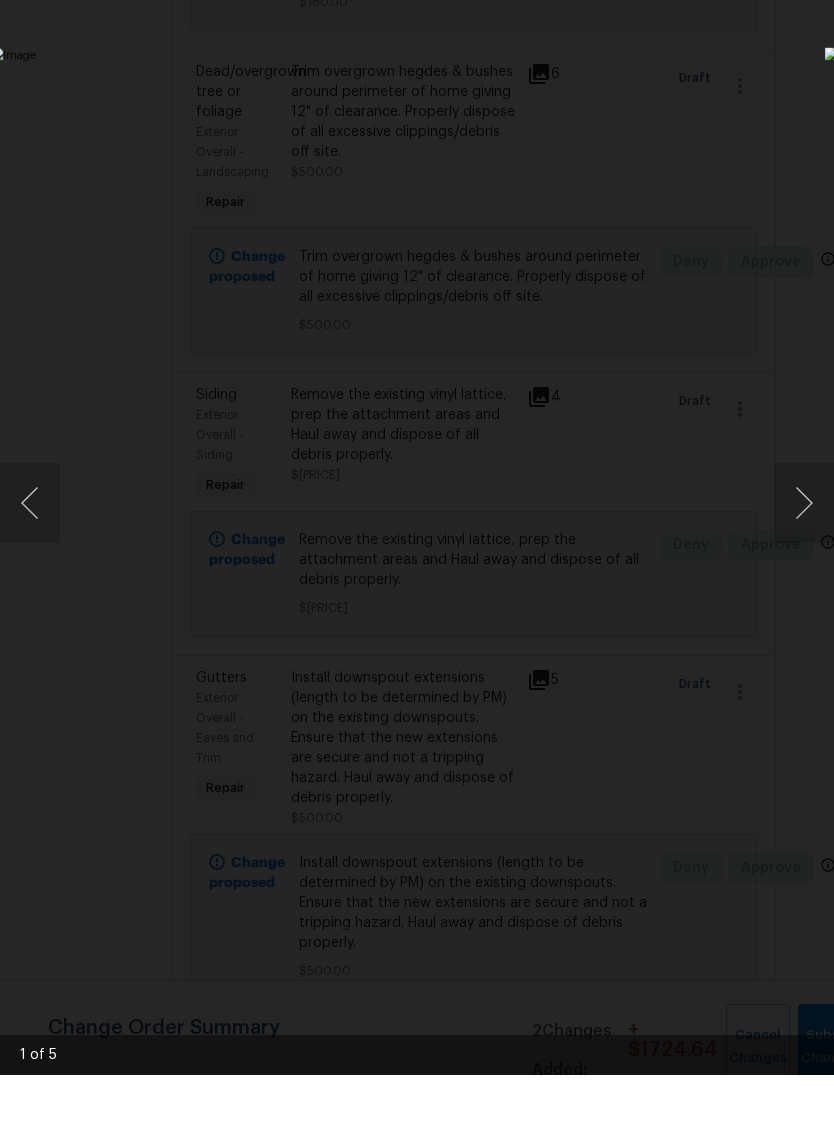 click at bounding box center [804, 573] 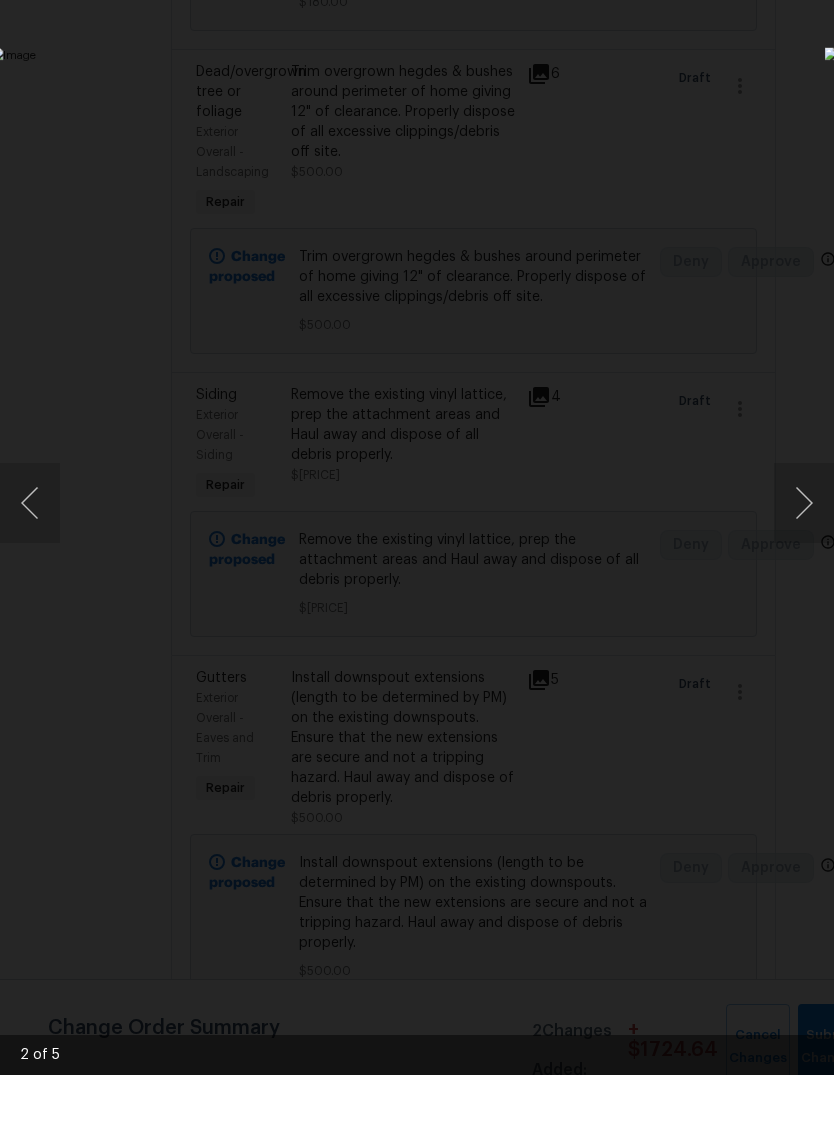 click at bounding box center (804, 573) 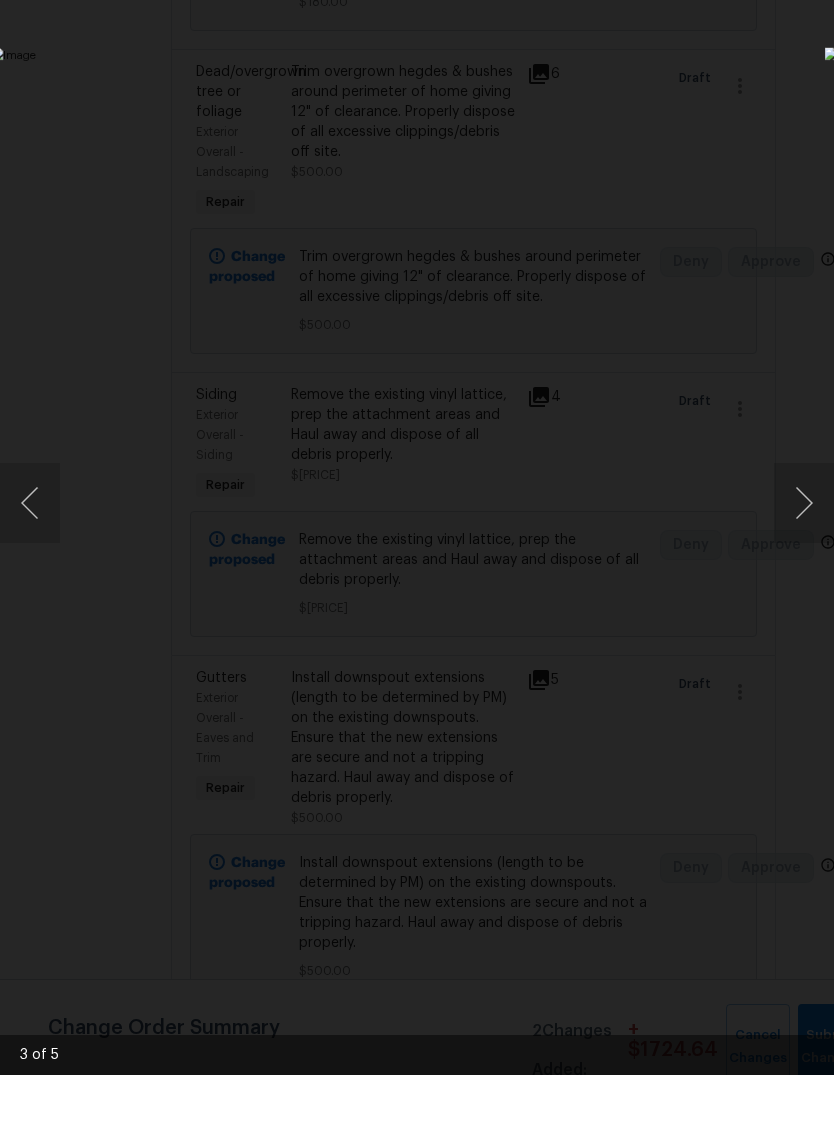 click at bounding box center (804, 573) 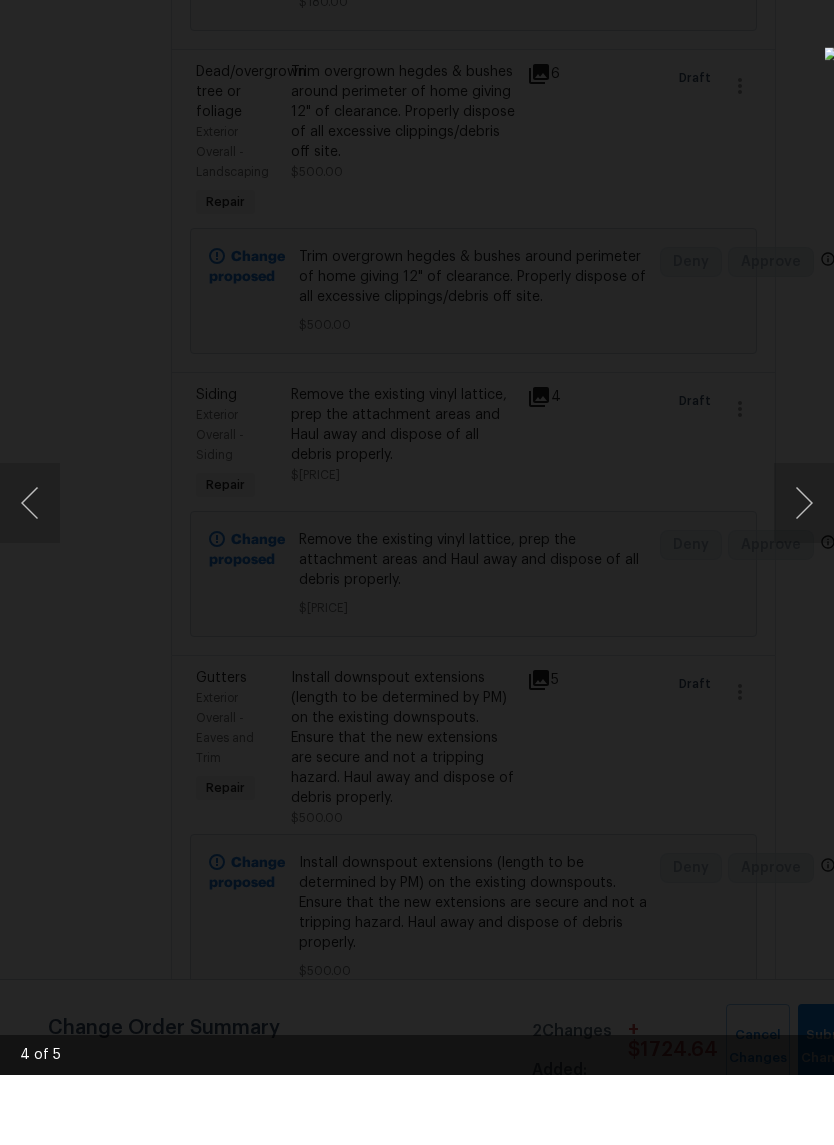 click at bounding box center (417, 572) 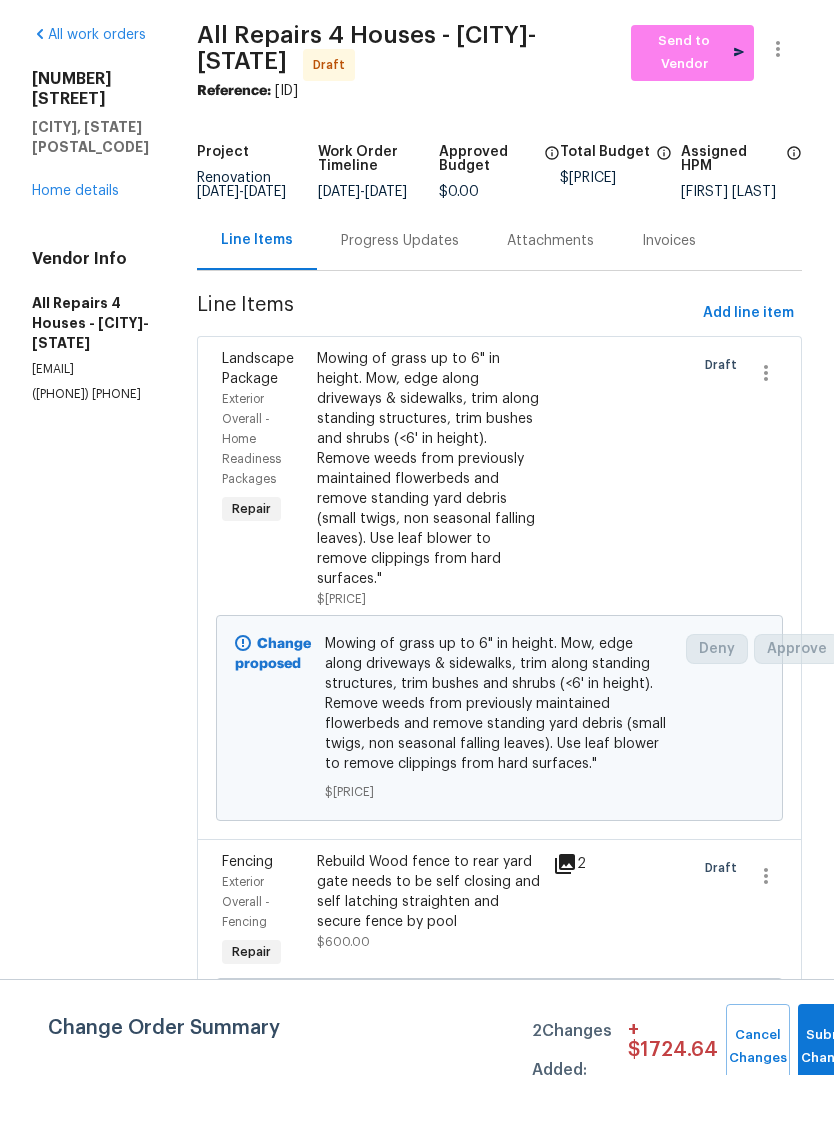 scroll, scrollTop: 0, scrollLeft: 0, axis: both 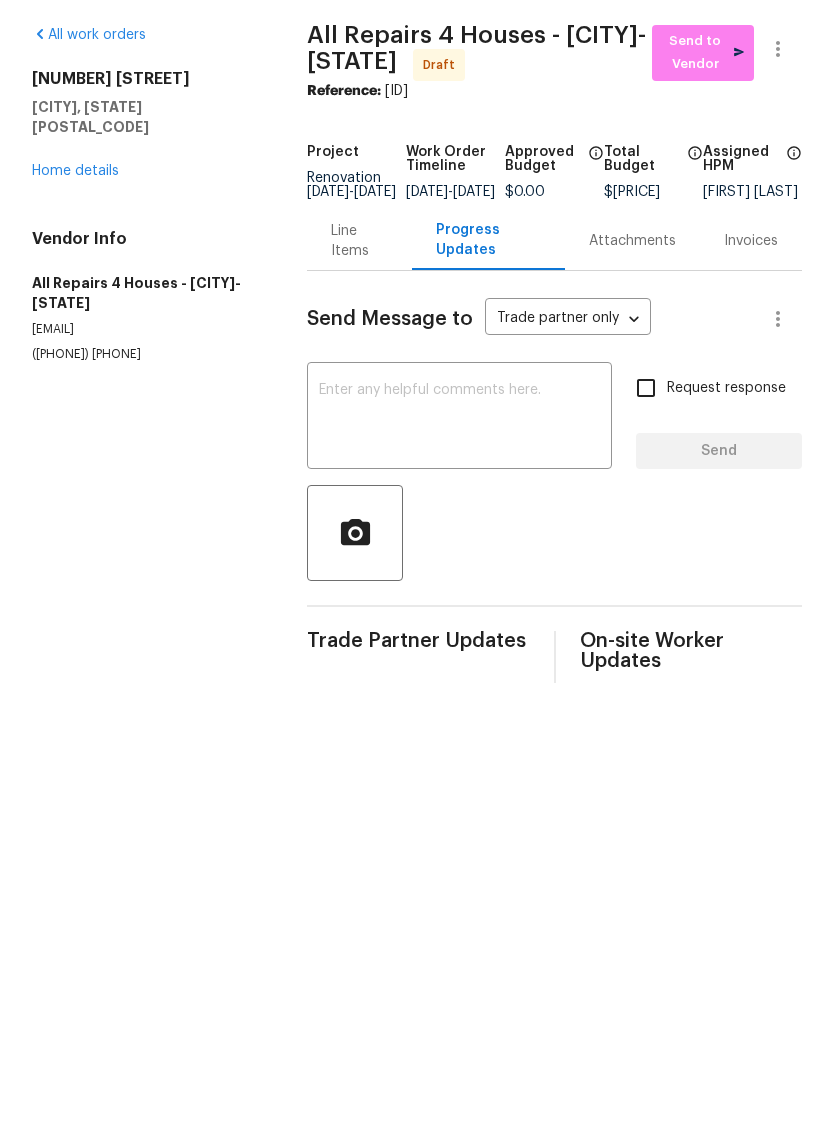 click on "Home details" at bounding box center (75, 241) 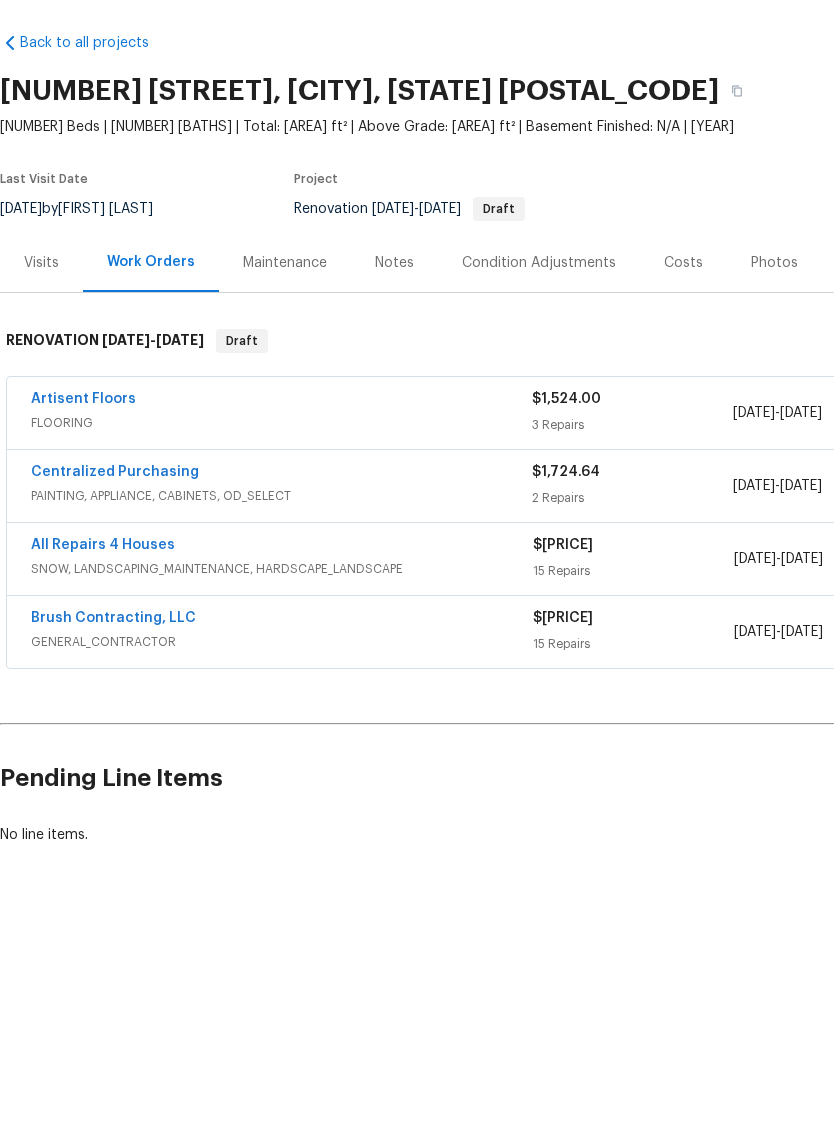 click on "Notes" at bounding box center (394, 333) 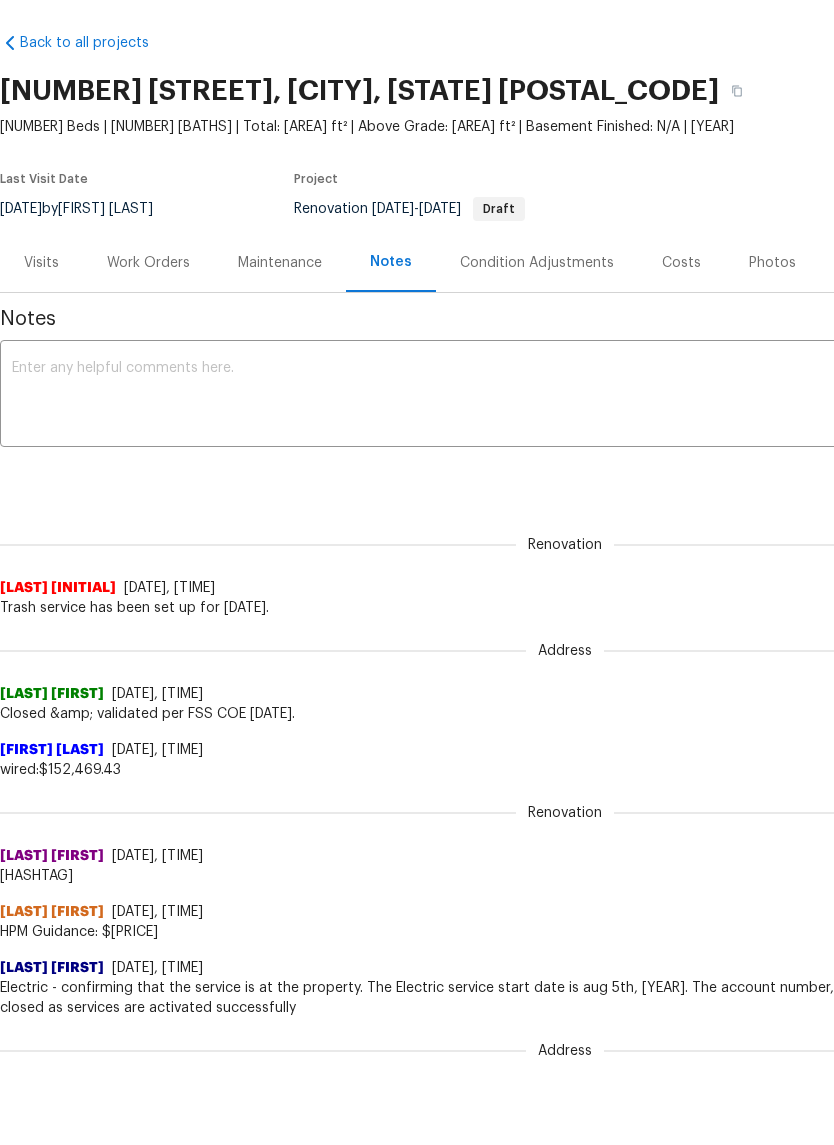 click on "Work Orders" at bounding box center [148, 333] 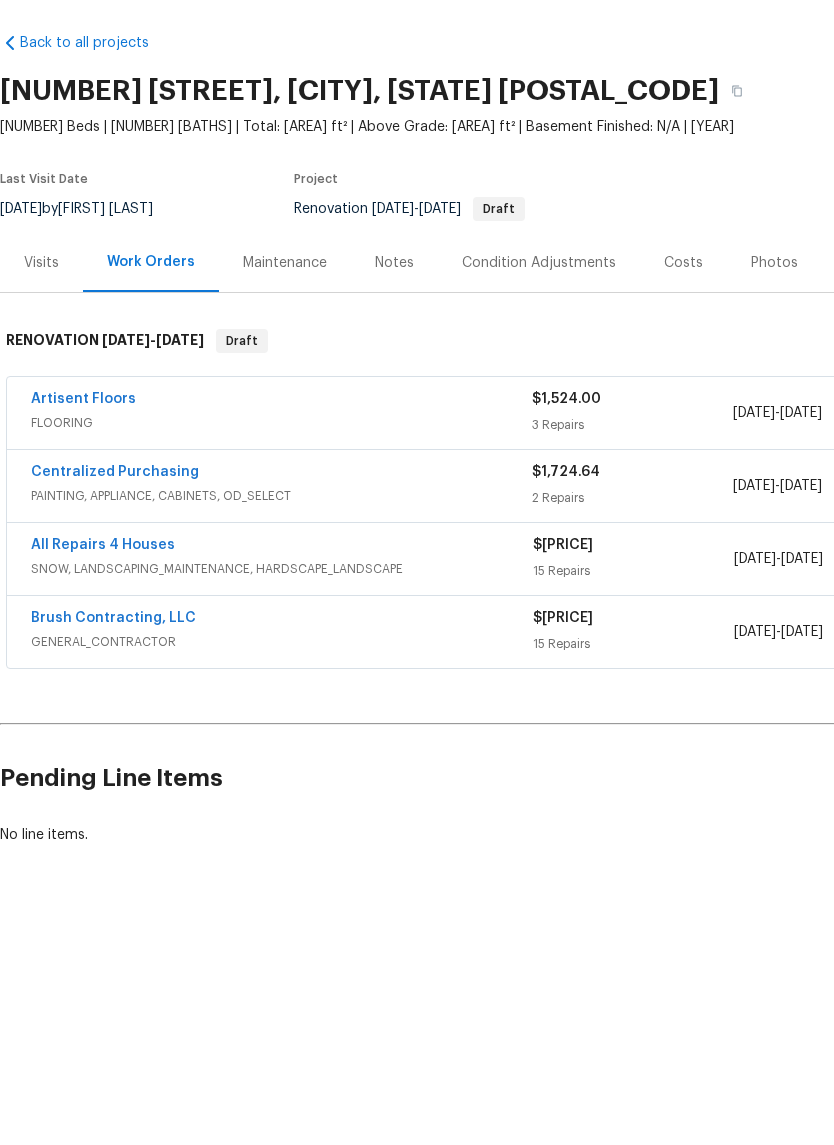 click on "Brush Contracting, LLC GENERAL_CONTRACTOR $[PRICE] [DATE] - [DATE] Draft" at bounding box center [565, 702] 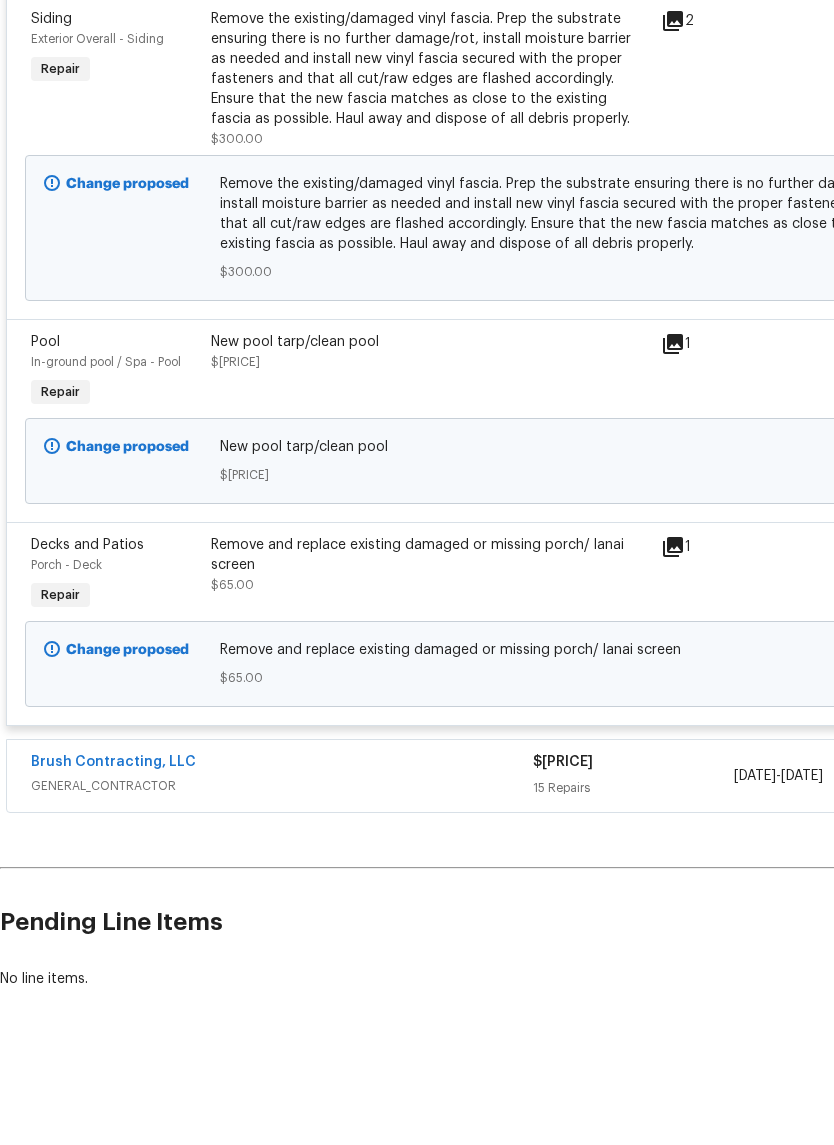 scroll, scrollTop: 3844, scrollLeft: 0, axis: vertical 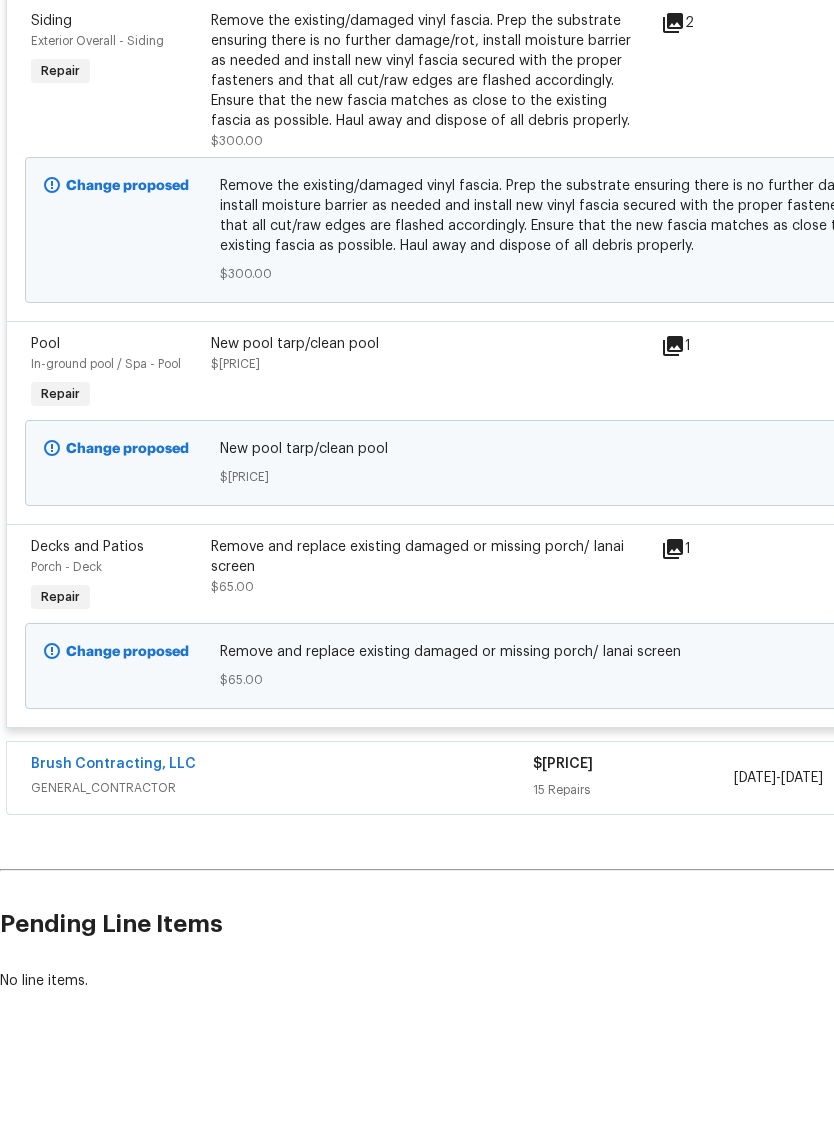 click on "Brush Contracting, LLC" at bounding box center [113, 834] 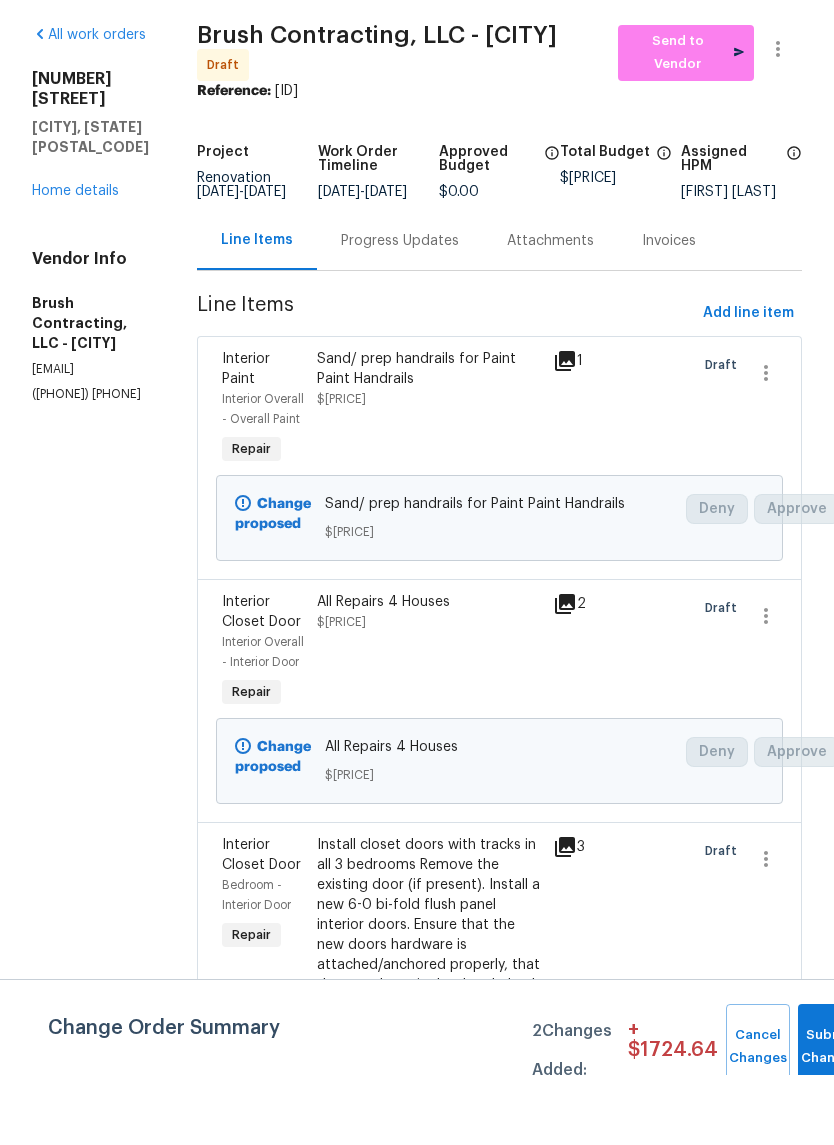 scroll, scrollTop: 0, scrollLeft: 0, axis: both 